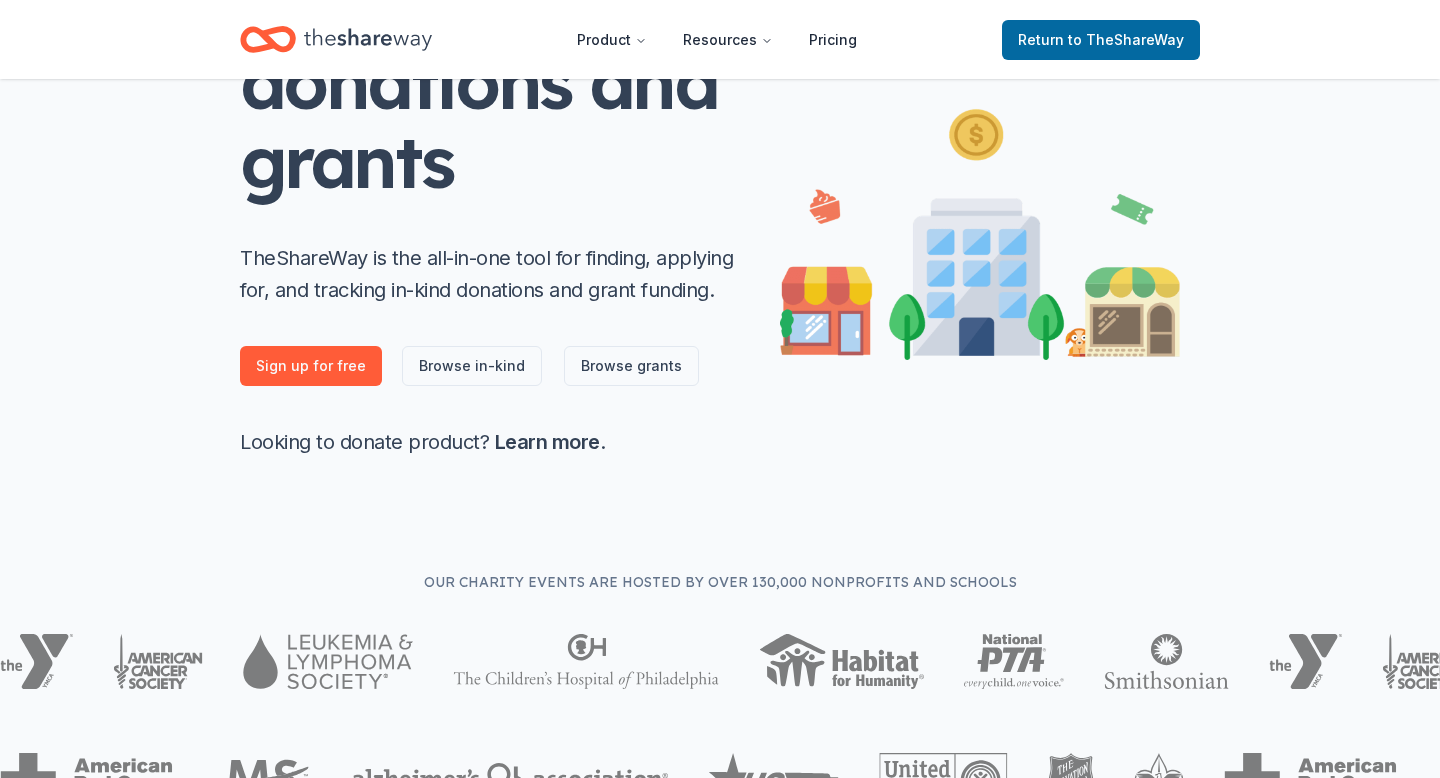 scroll, scrollTop: 0, scrollLeft: 0, axis: both 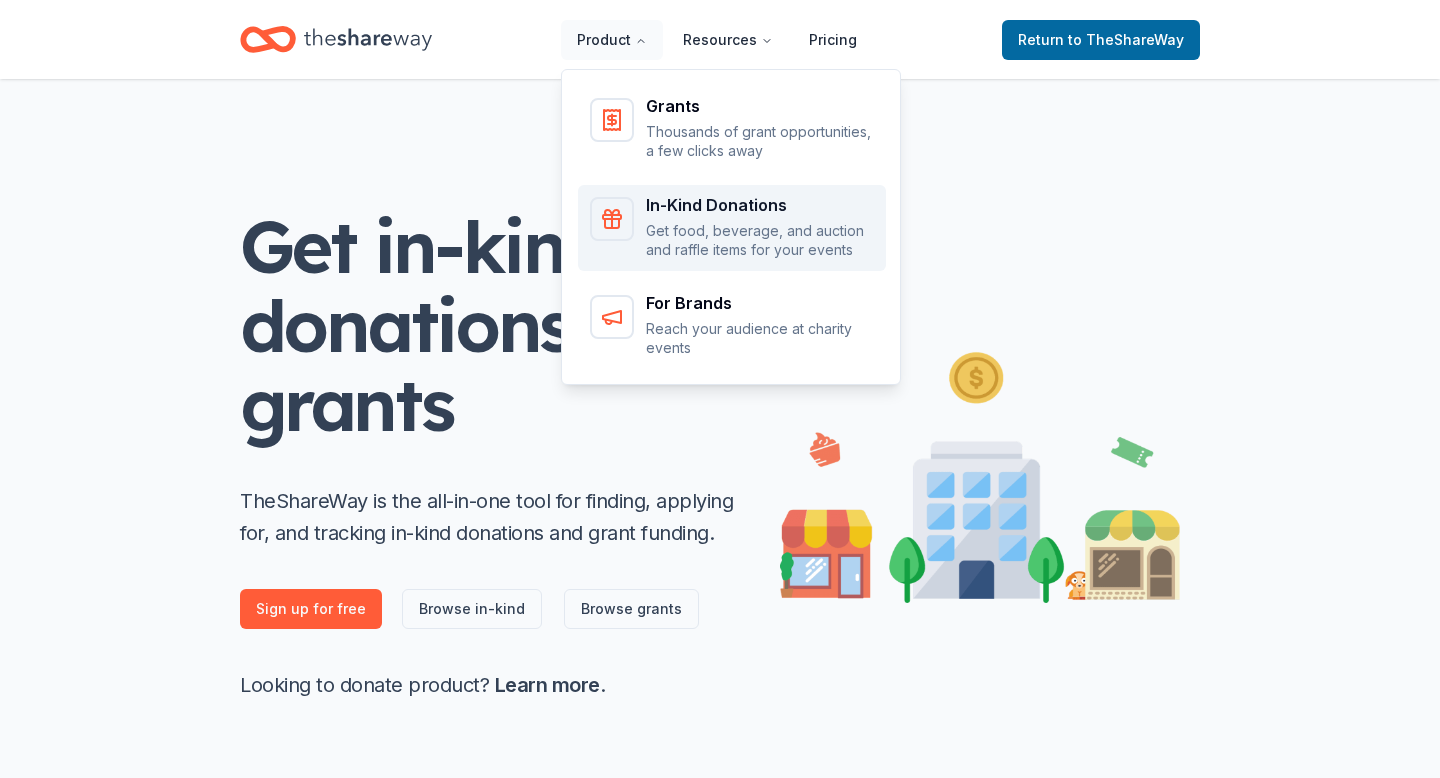 click on "In-Kind Donations Get food, beverage, and auction and raffle items for your events" at bounding box center (732, 228) 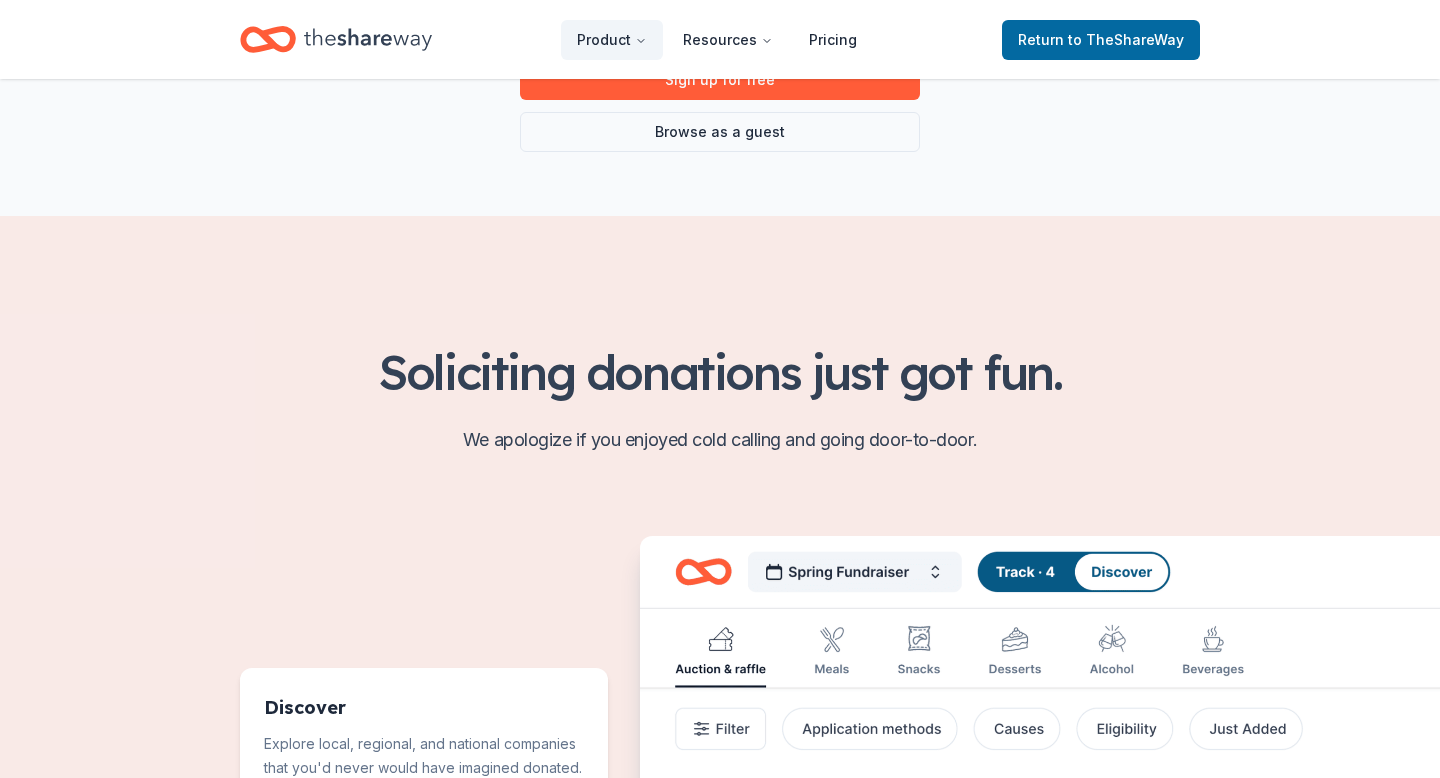 scroll, scrollTop: 0, scrollLeft: 0, axis: both 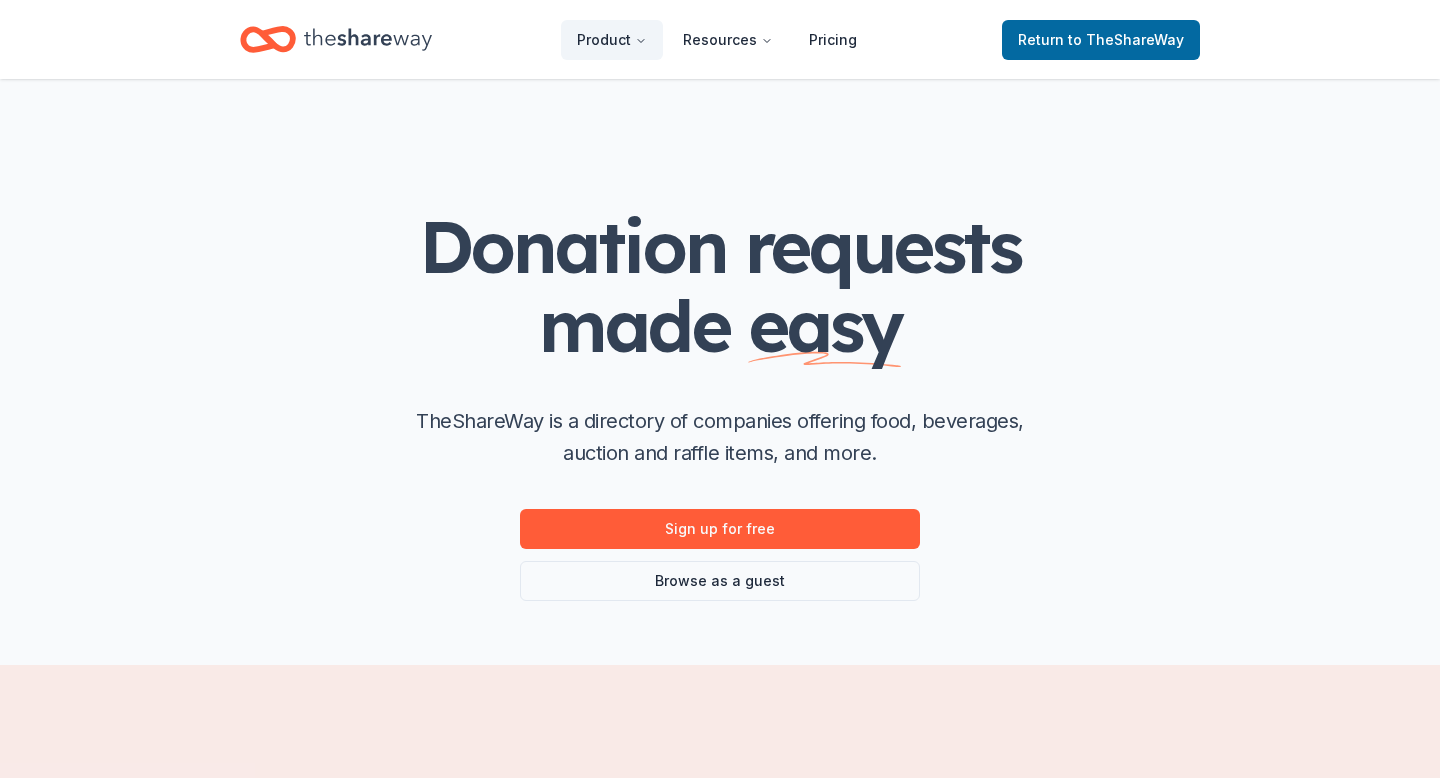 click 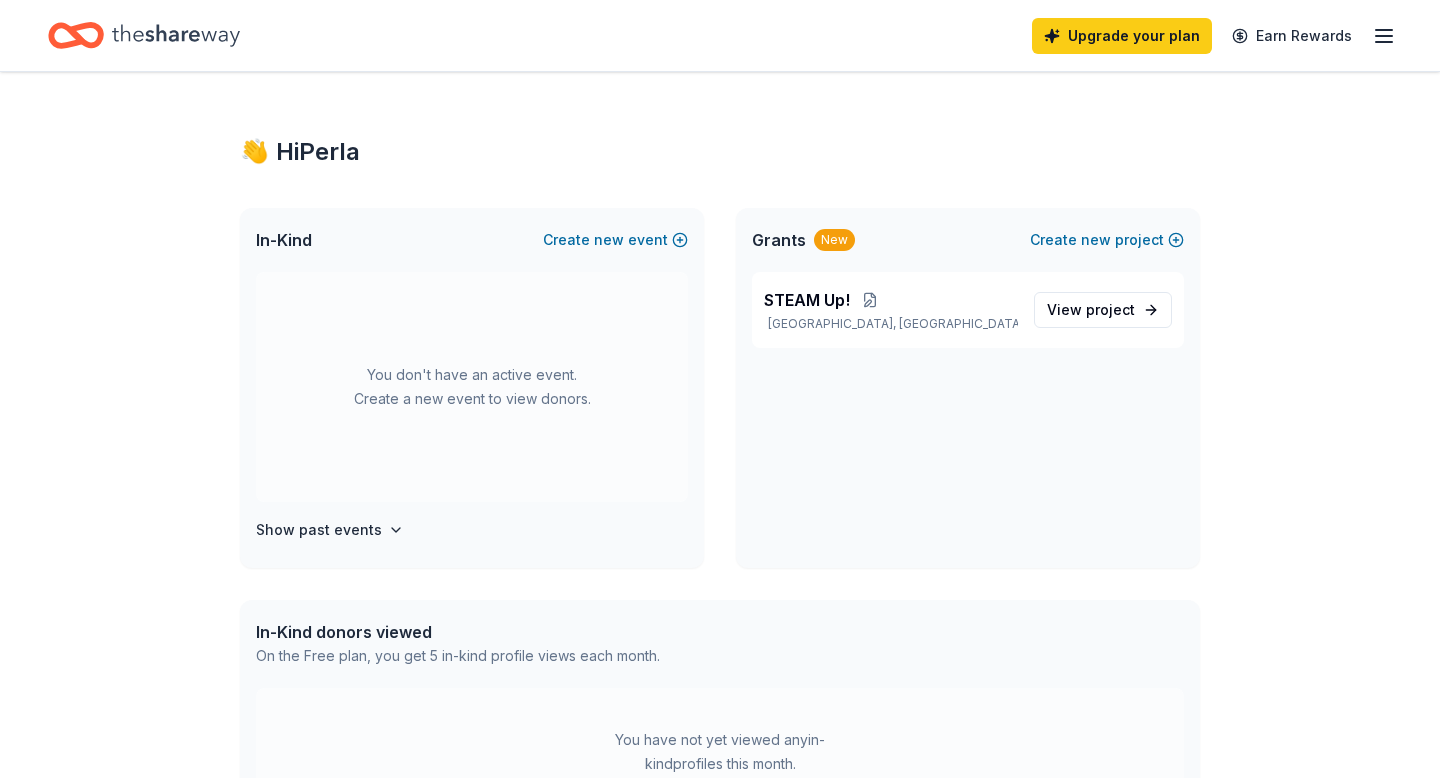 click on "Upgrade your plan Earn Rewards" at bounding box center [720, 35] 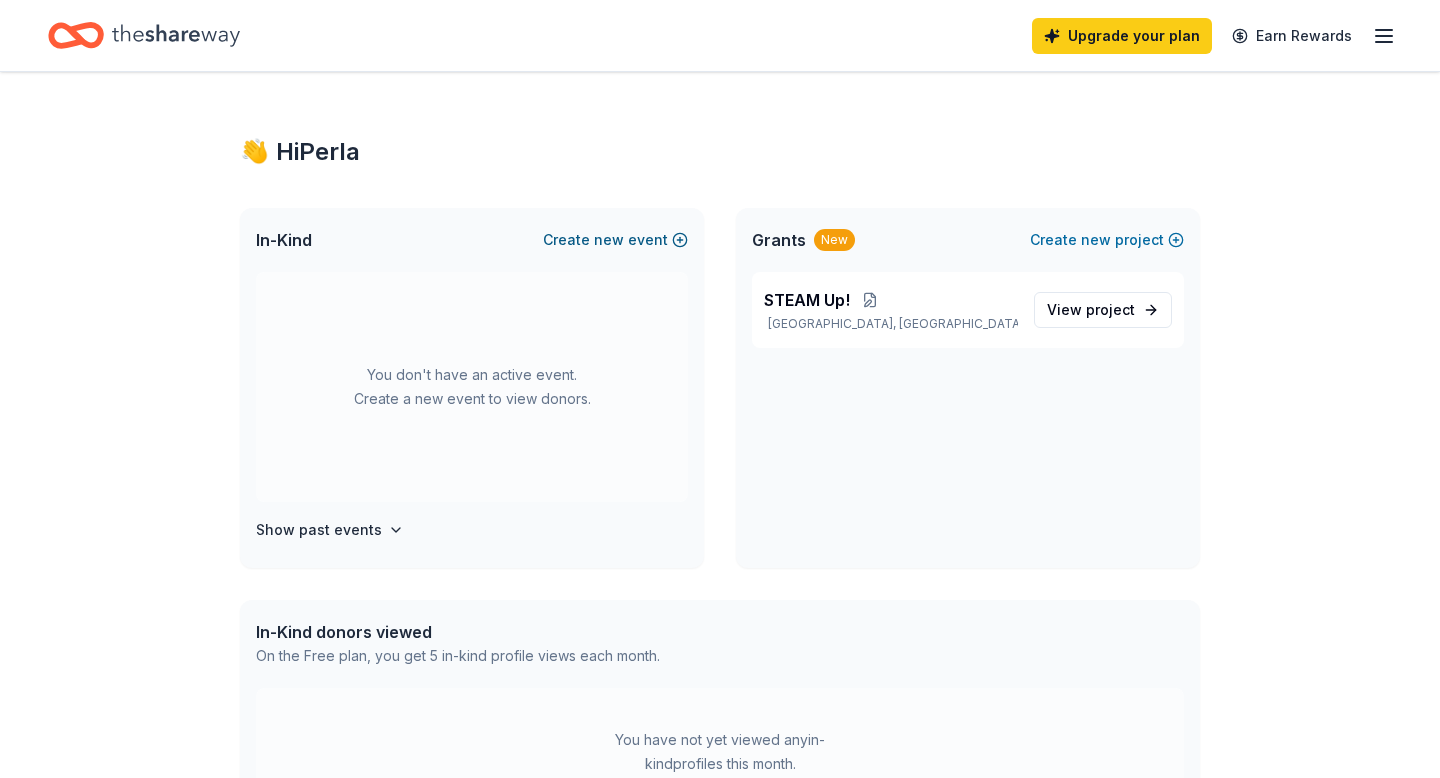 click on "new" at bounding box center [609, 240] 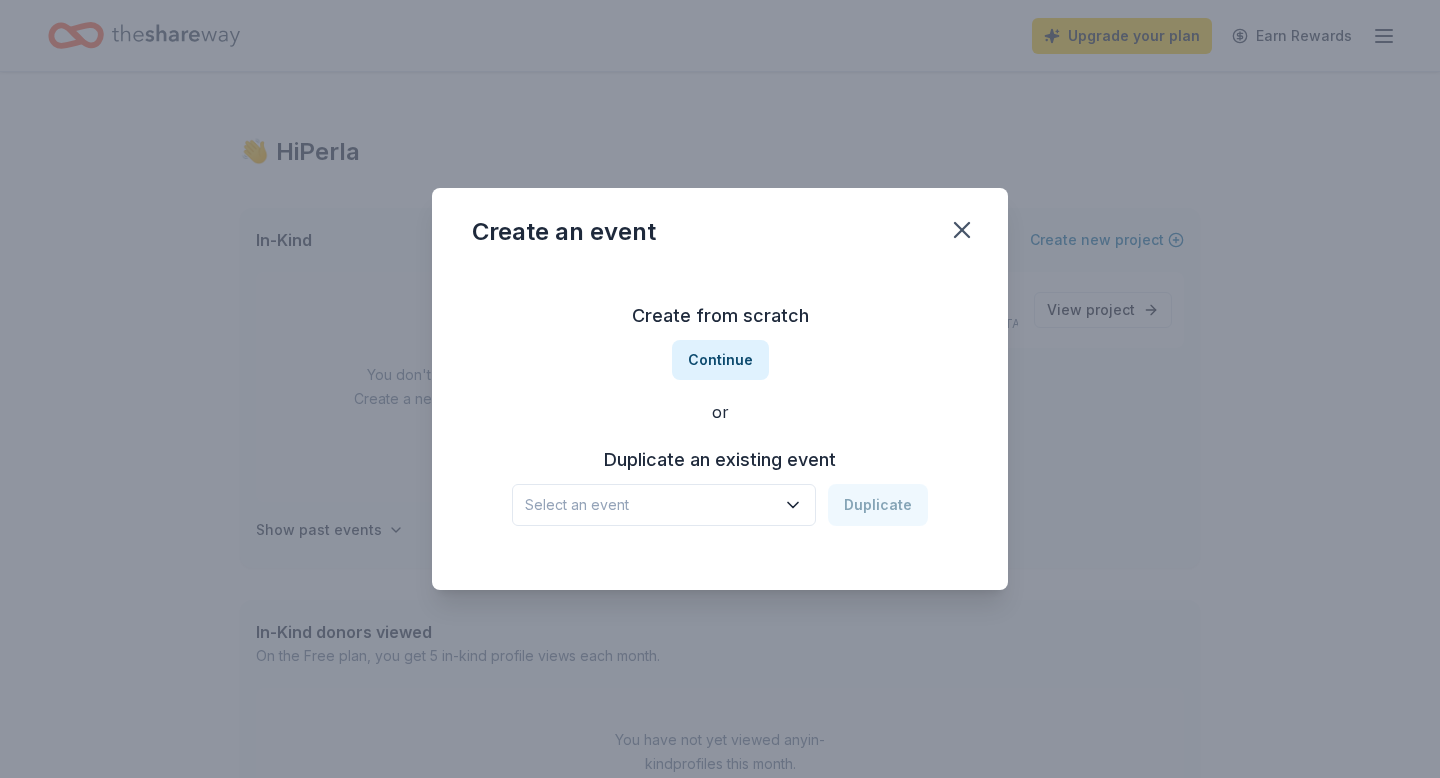 click 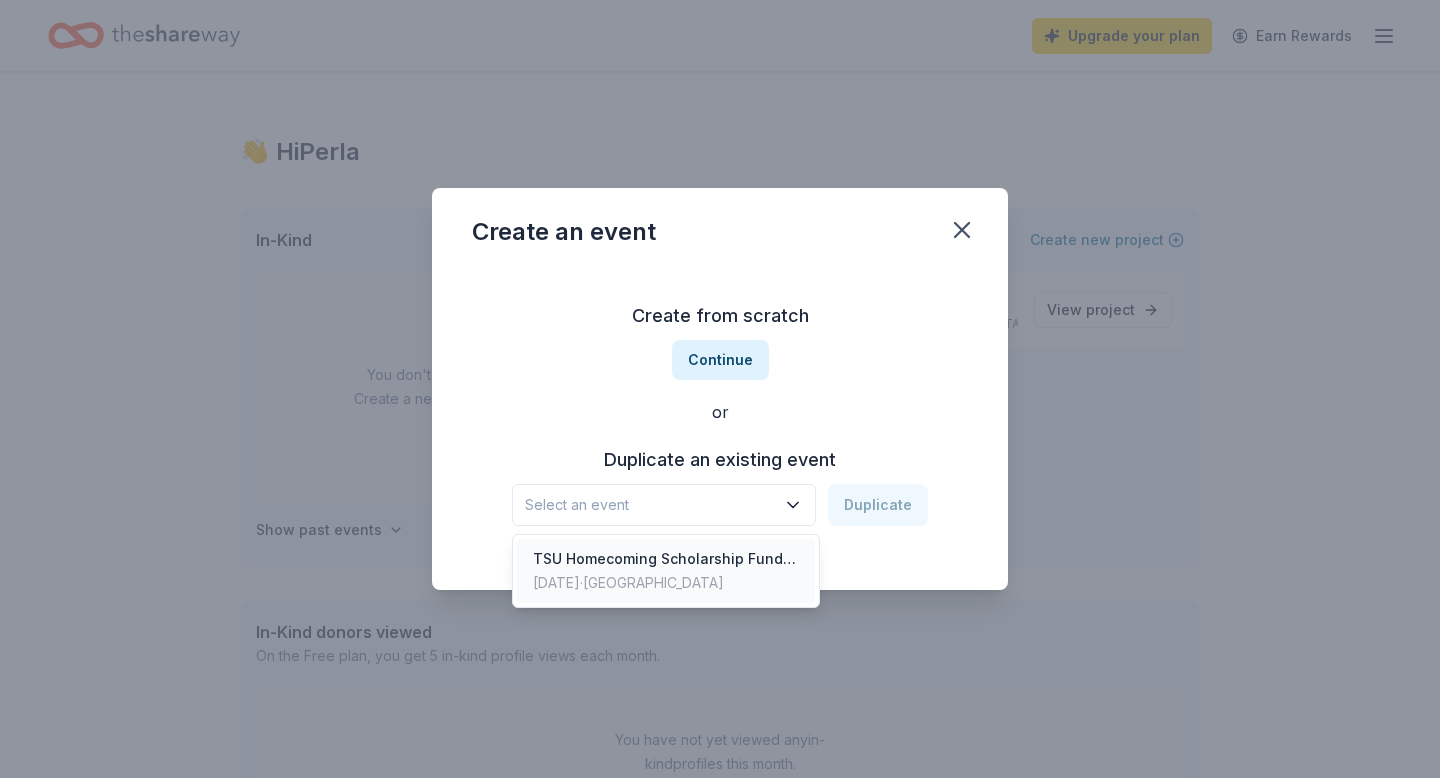 click on "TSU Homecoming Scholarship Fundraiser" at bounding box center [666, 559] 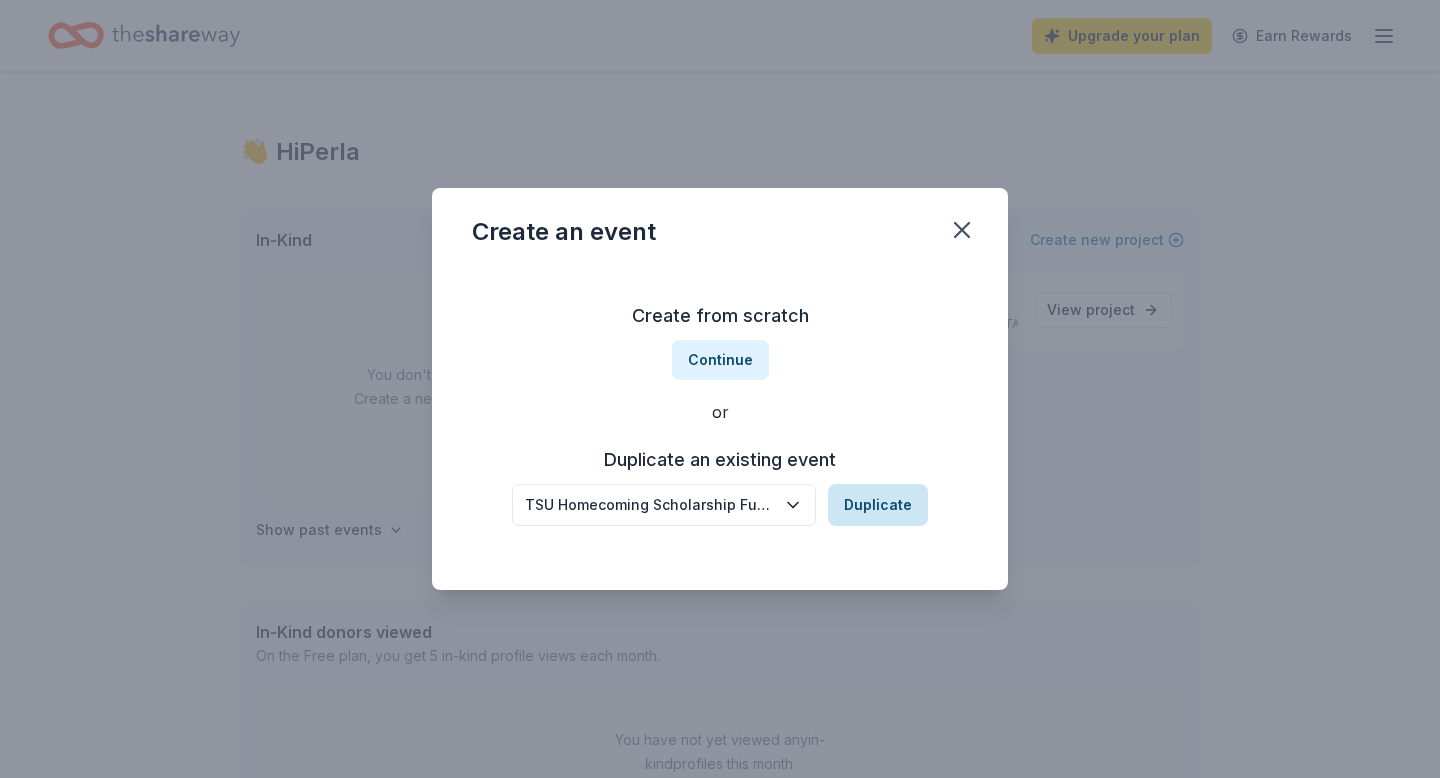 click on "Duplicate" at bounding box center (878, 505) 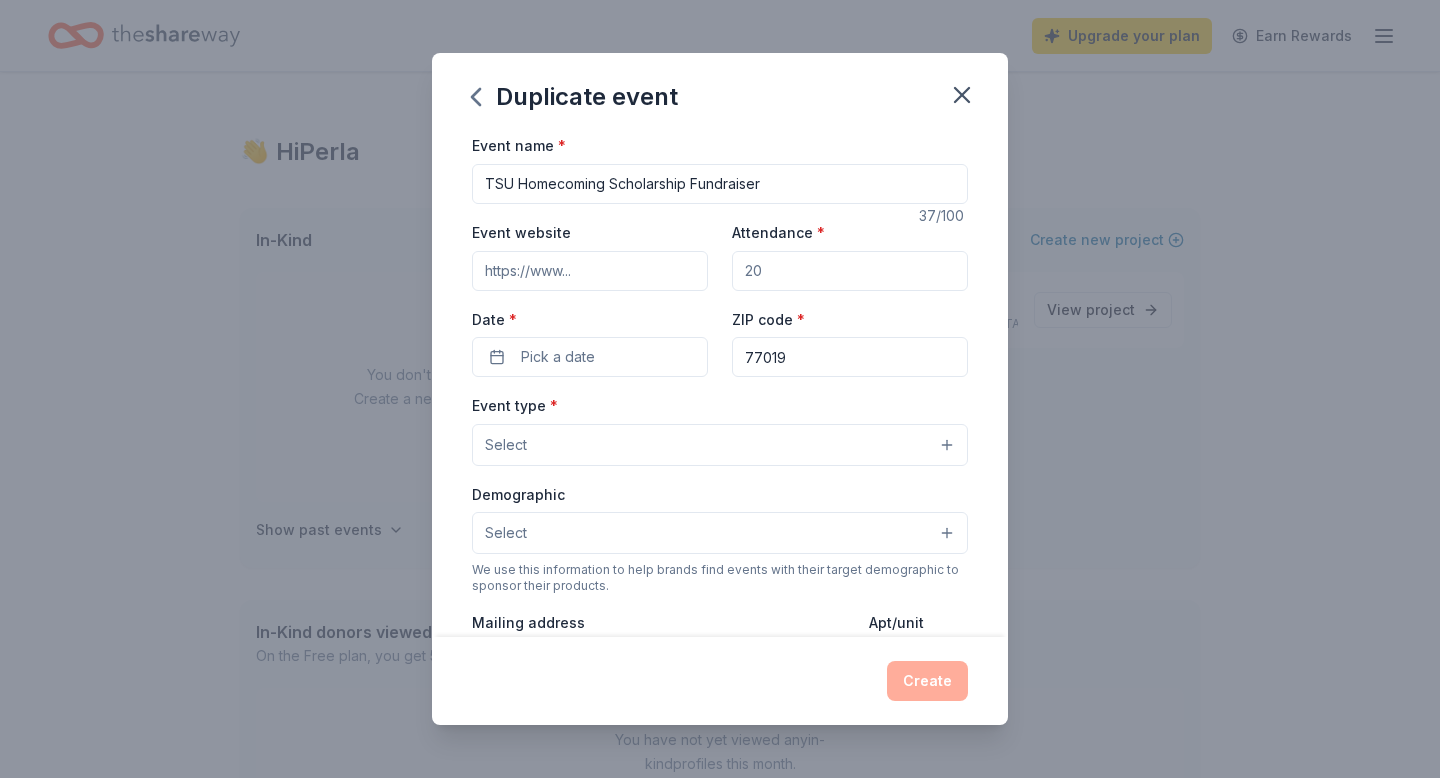 click on "Attendance *" at bounding box center (850, 271) 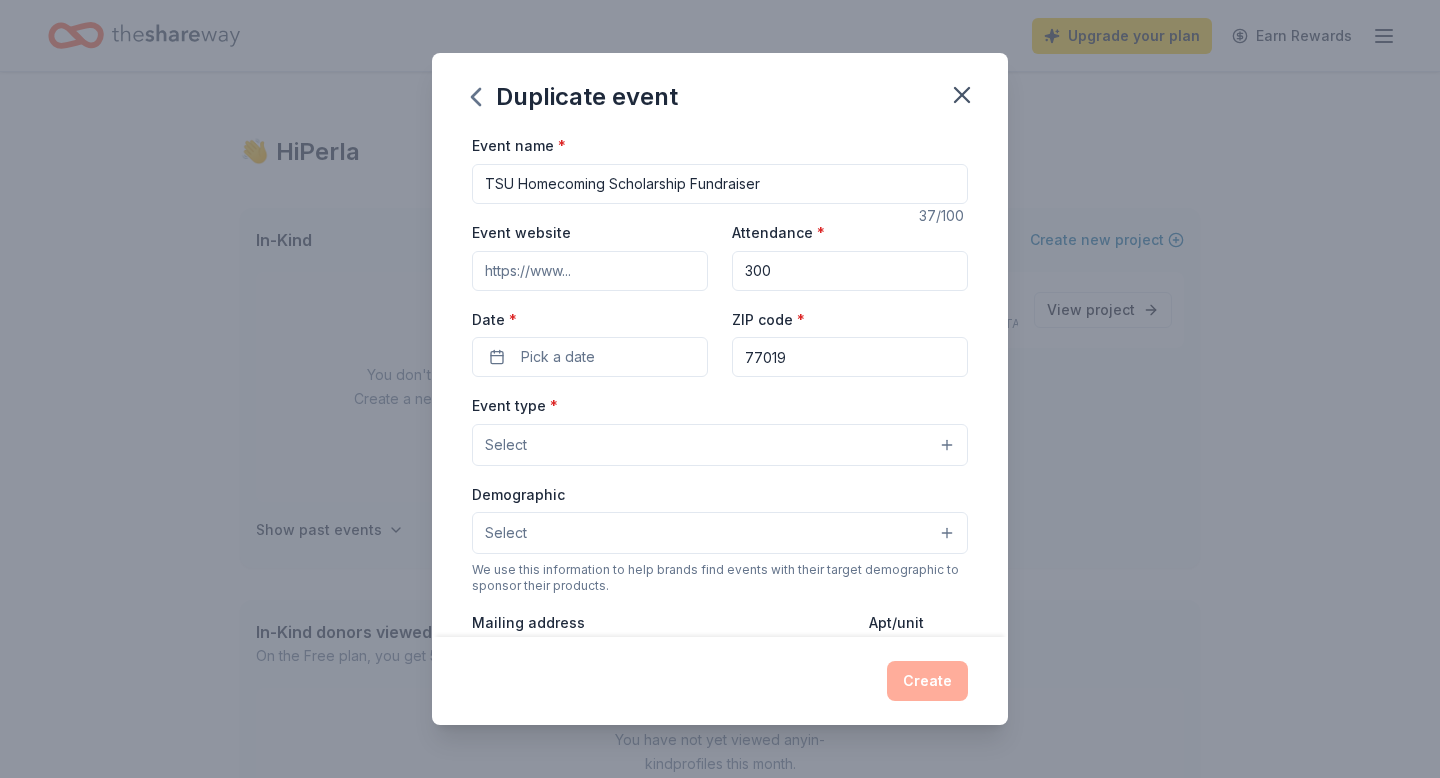 type on "300" 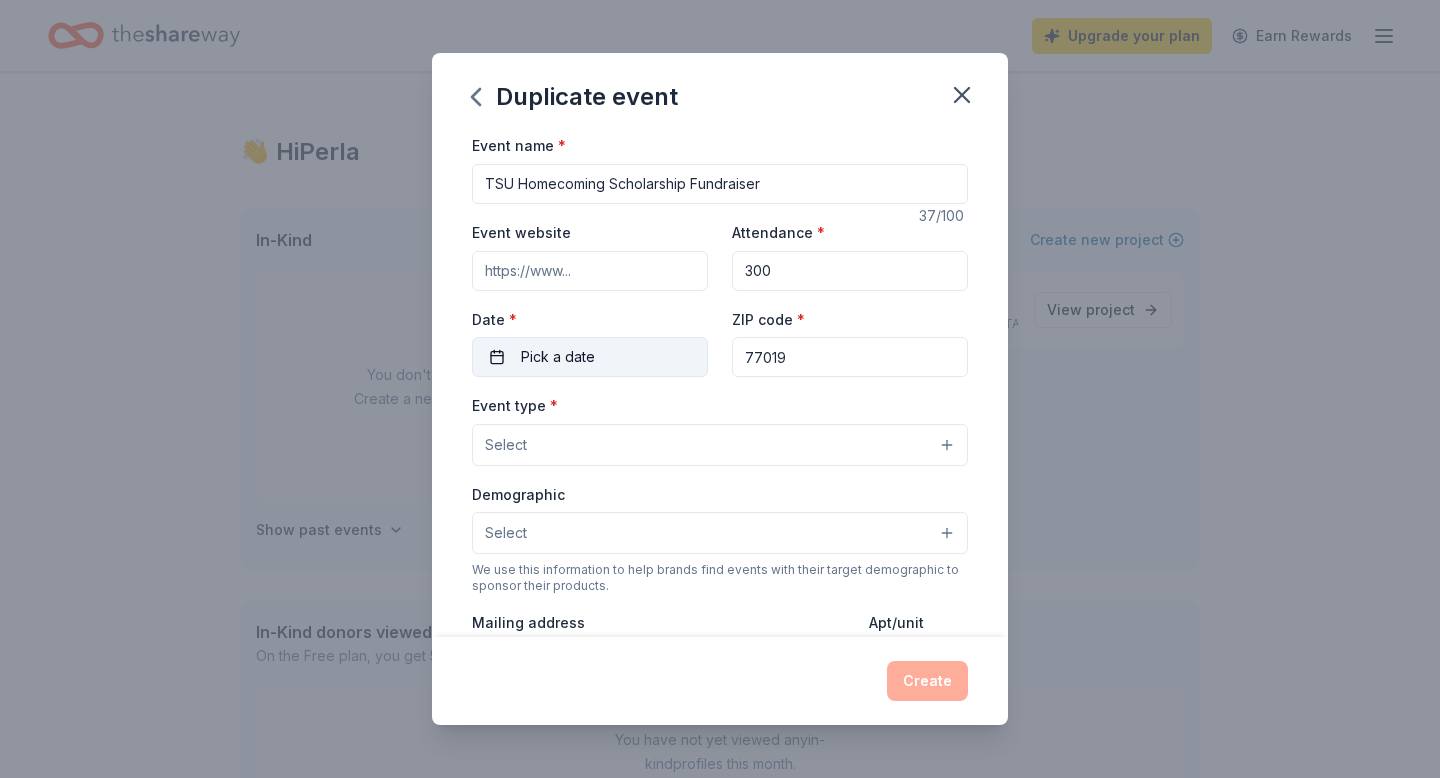 click on "Pick a date" at bounding box center [590, 357] 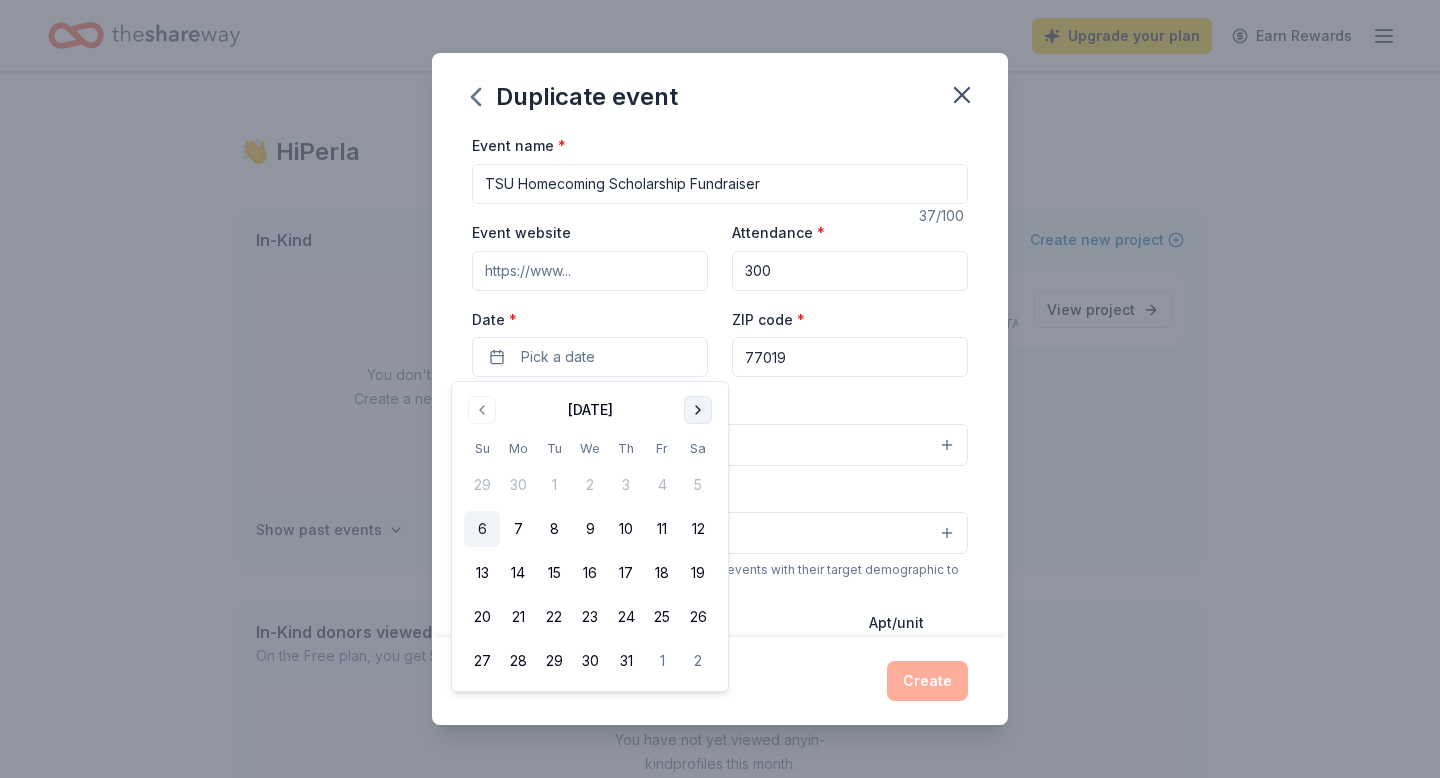 click at bounding box center [698, 410] 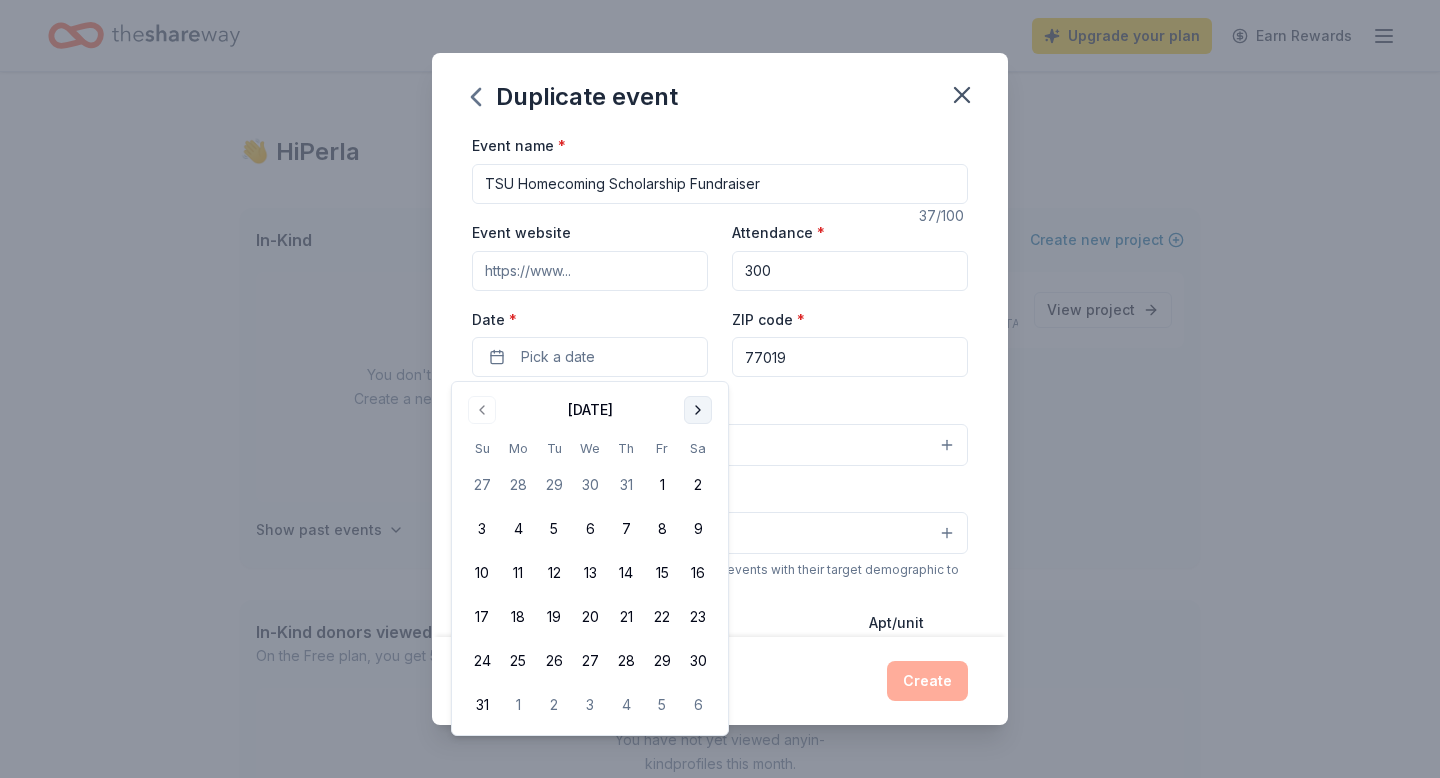 click at bounding box center (698, 410) 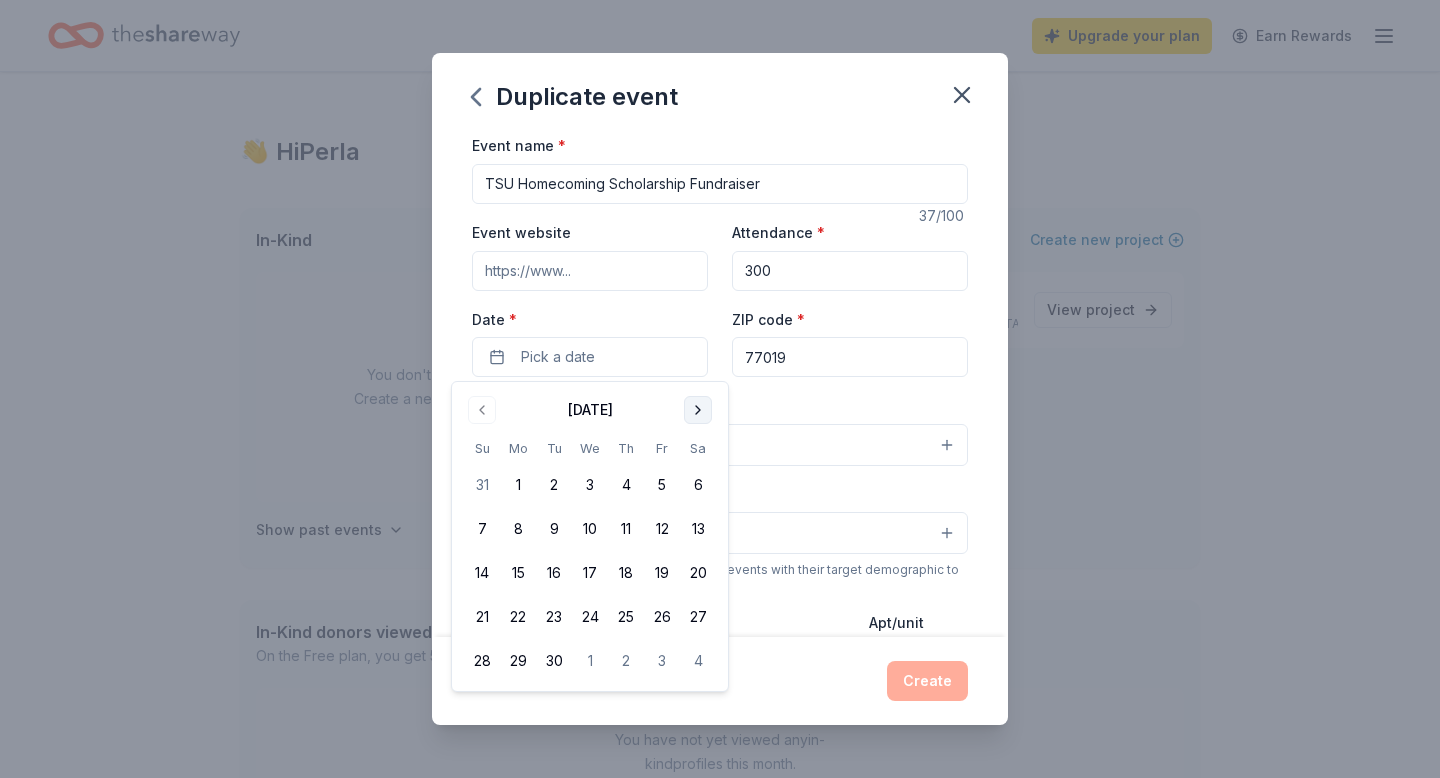 click at bounding box center (698, 410) 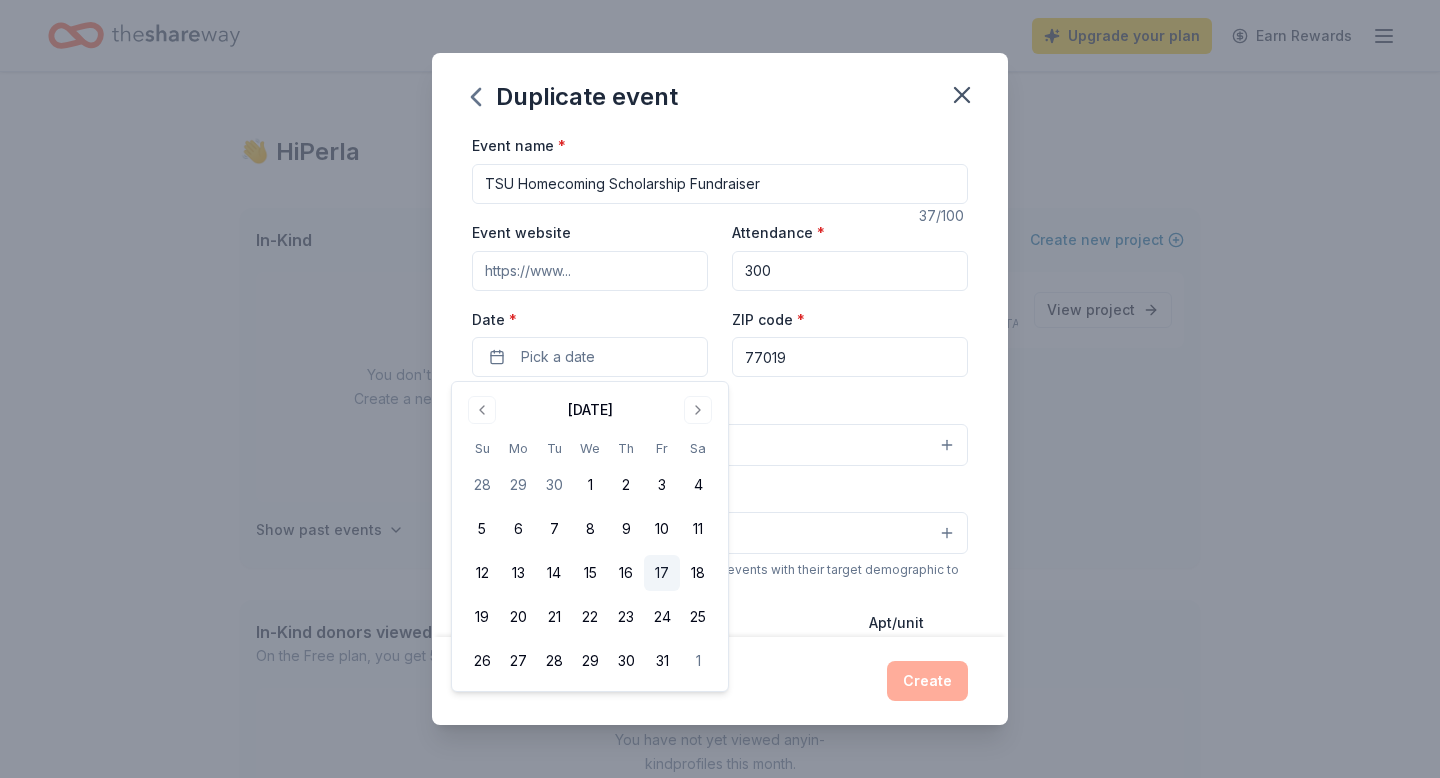 click on "17" at bounding box center [662, 573] 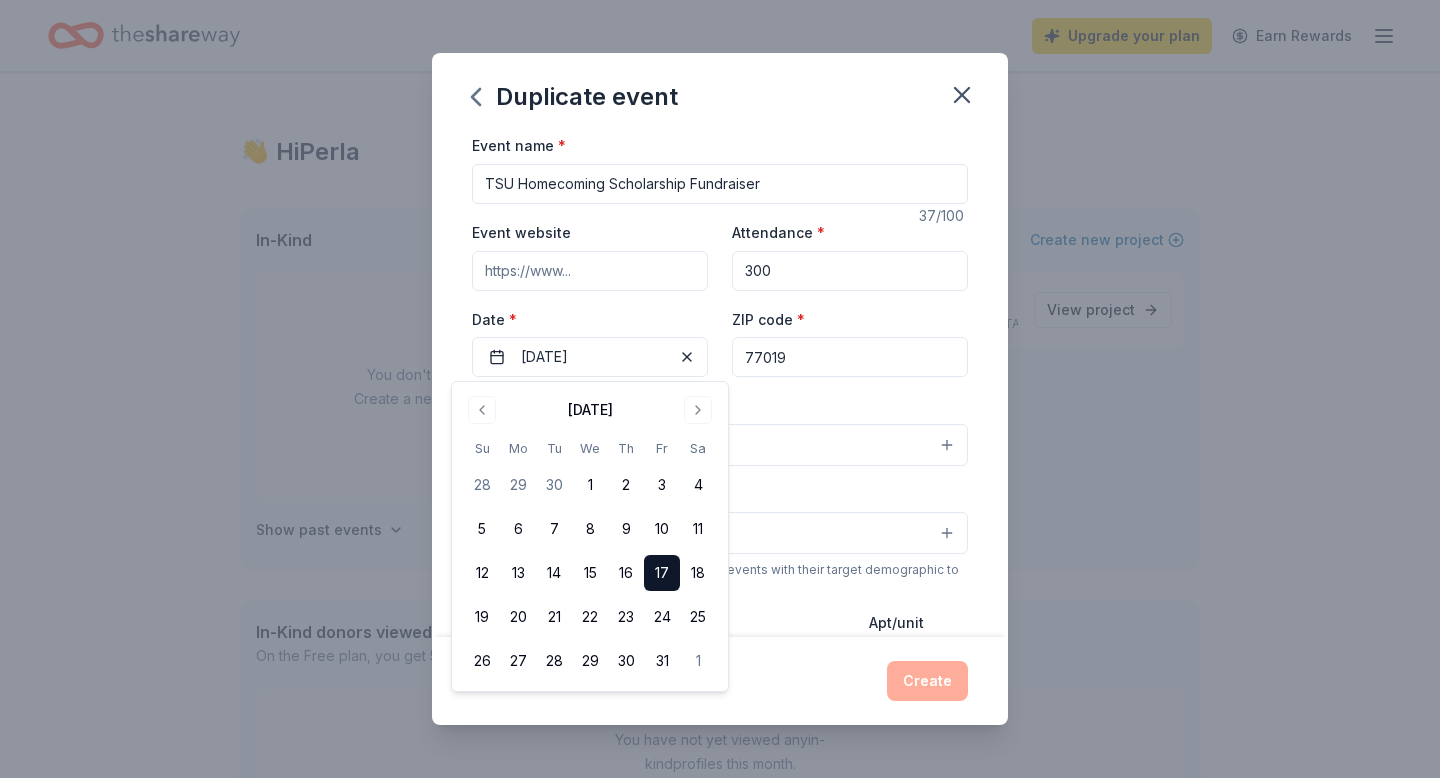 click on "ZIP code * 77019" at bounding box center (850, 342) 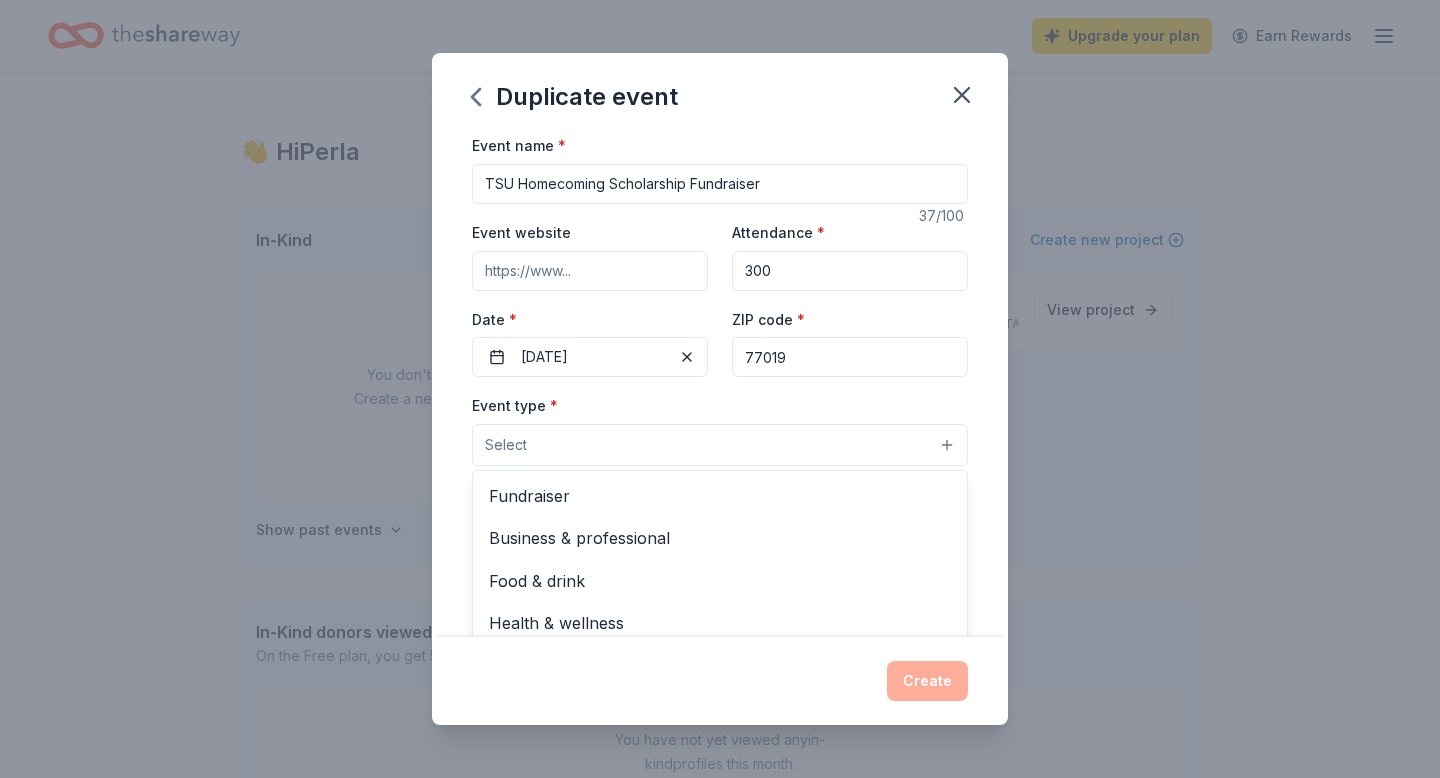 click on "Select" at bounding box center [720, 445] 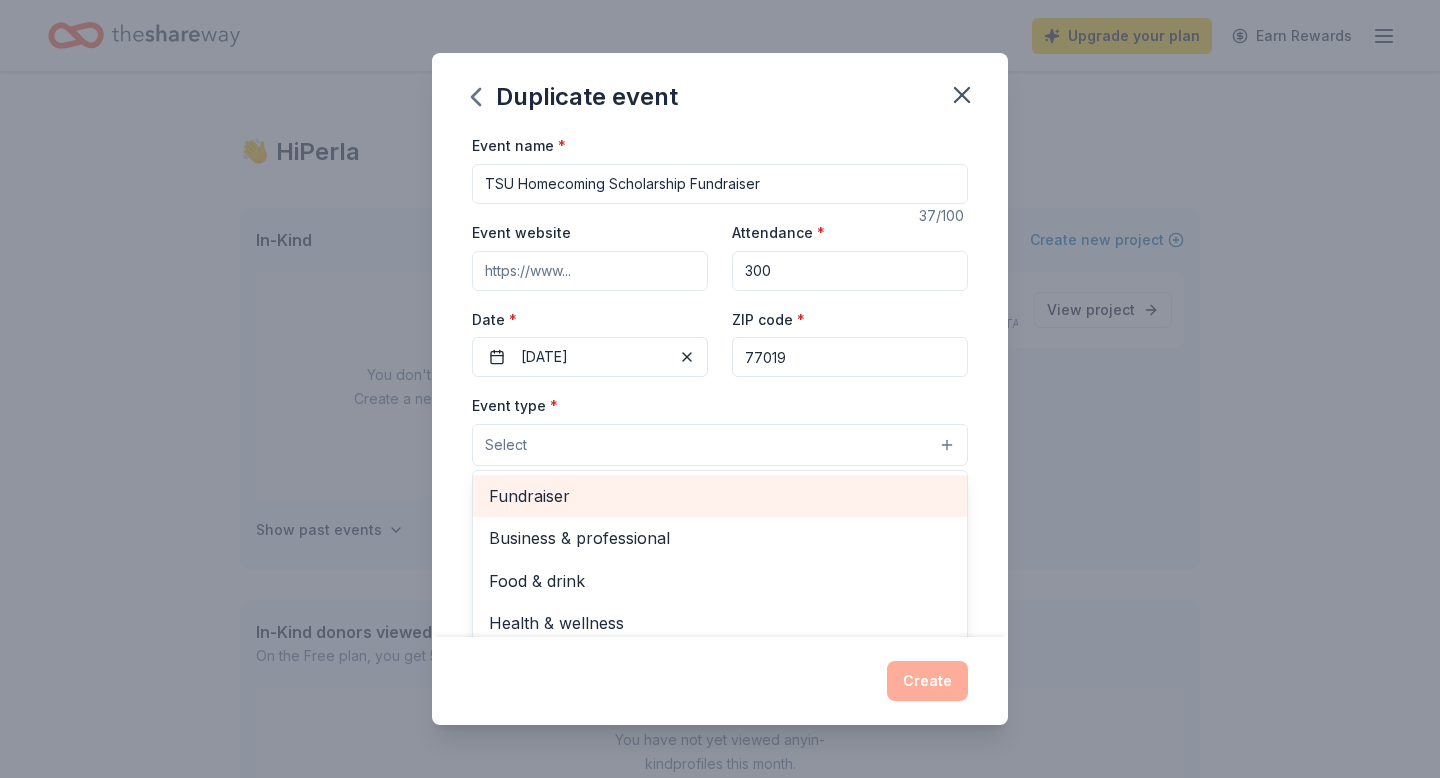 click on "Fundraiser" at bounding box center [720, 496] 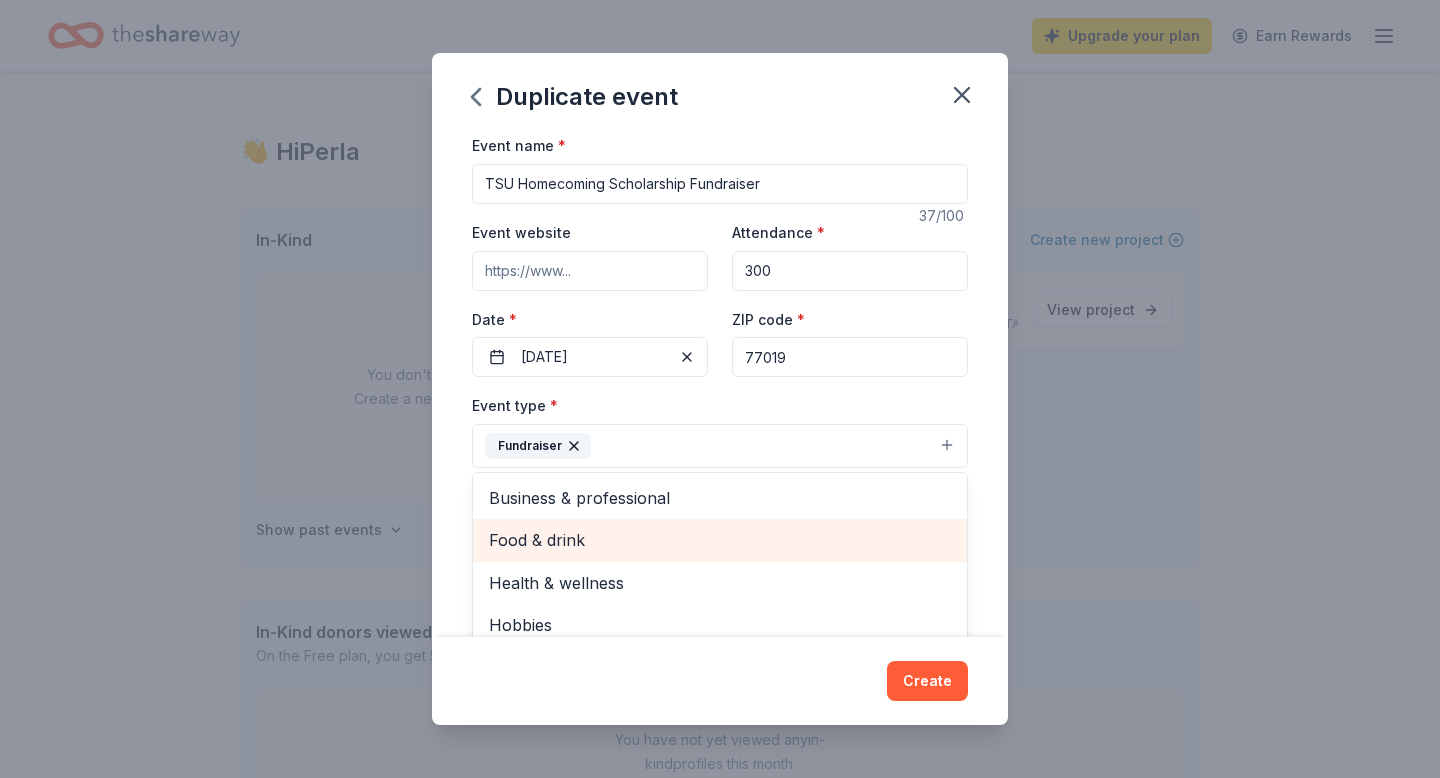 scroll, scrollTop: 24, scrollLeft: 0, axis: vertical 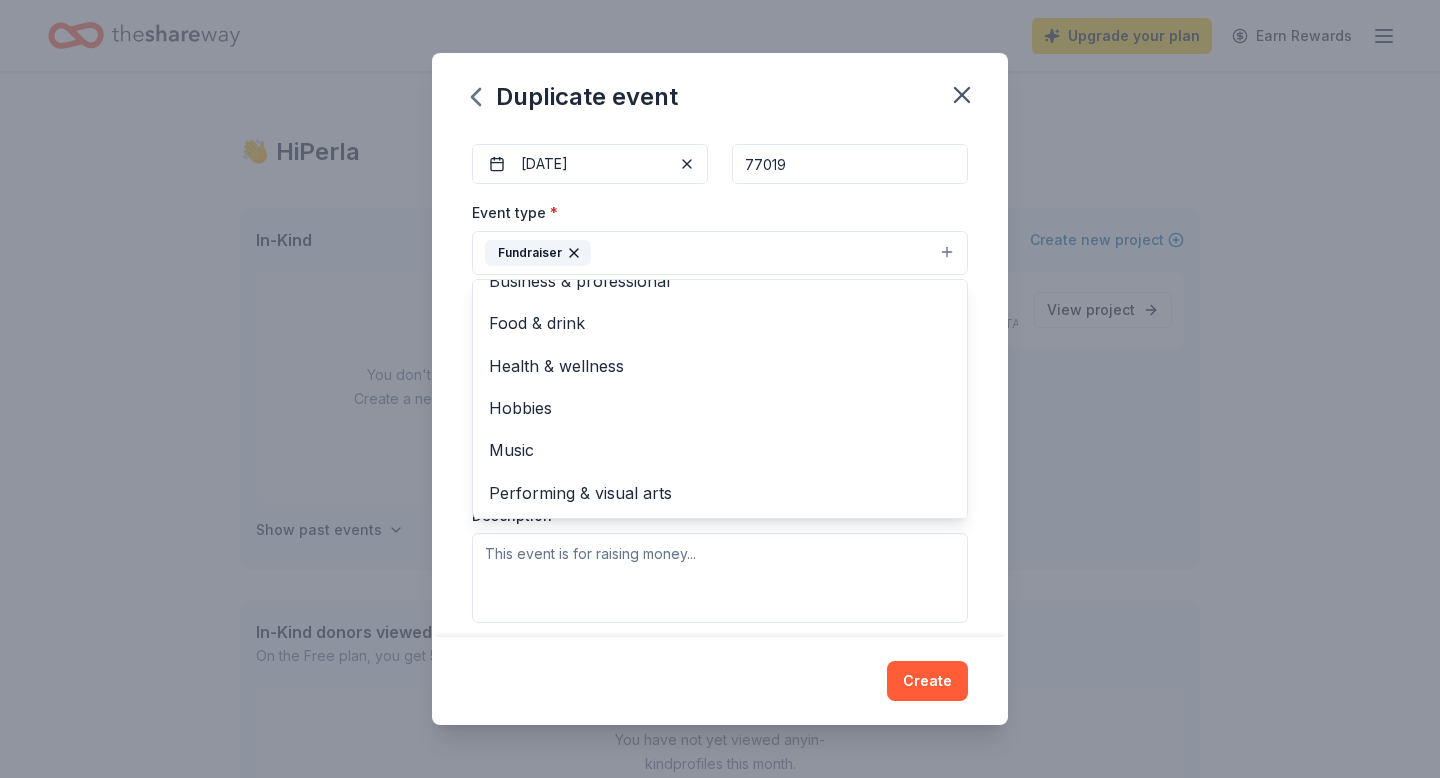 click on "Event name * TSU Homecoming Scholarship Fundraiser 37 /100 Event website Attendance * 300 Date * [DATE] ZIP code * 77019 Event type * Fundraiser Business & professional Food & drink Health & wellness Hobbies Music Performing & visual arts Demographic Select We use this information to help brands find events with their target demographic to sponsor their products. Mailing address Apt/unit Description What are you looking for? * Auction & raffle Meals Snacks Desserts Alcohol Beverages Send me reminders Email me reminders of donor application deadlines Recurring event Copy donors Saved Applied Approved Received Declined Not interested All copied donors will be given "saved" status in your new event. Companies that are no longer donating will not be copied." at bounding box center [720, 384] 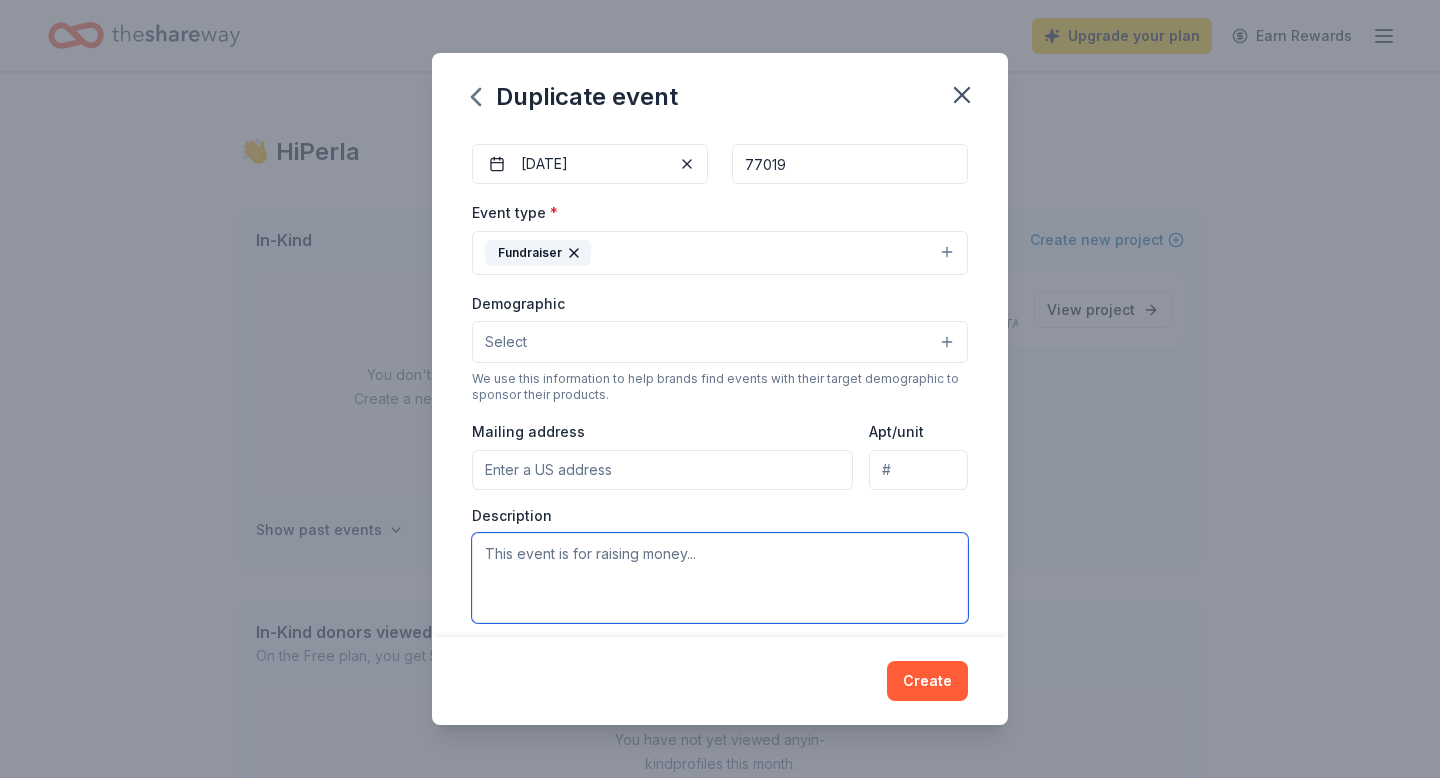 click at bounding box center (720, 578) 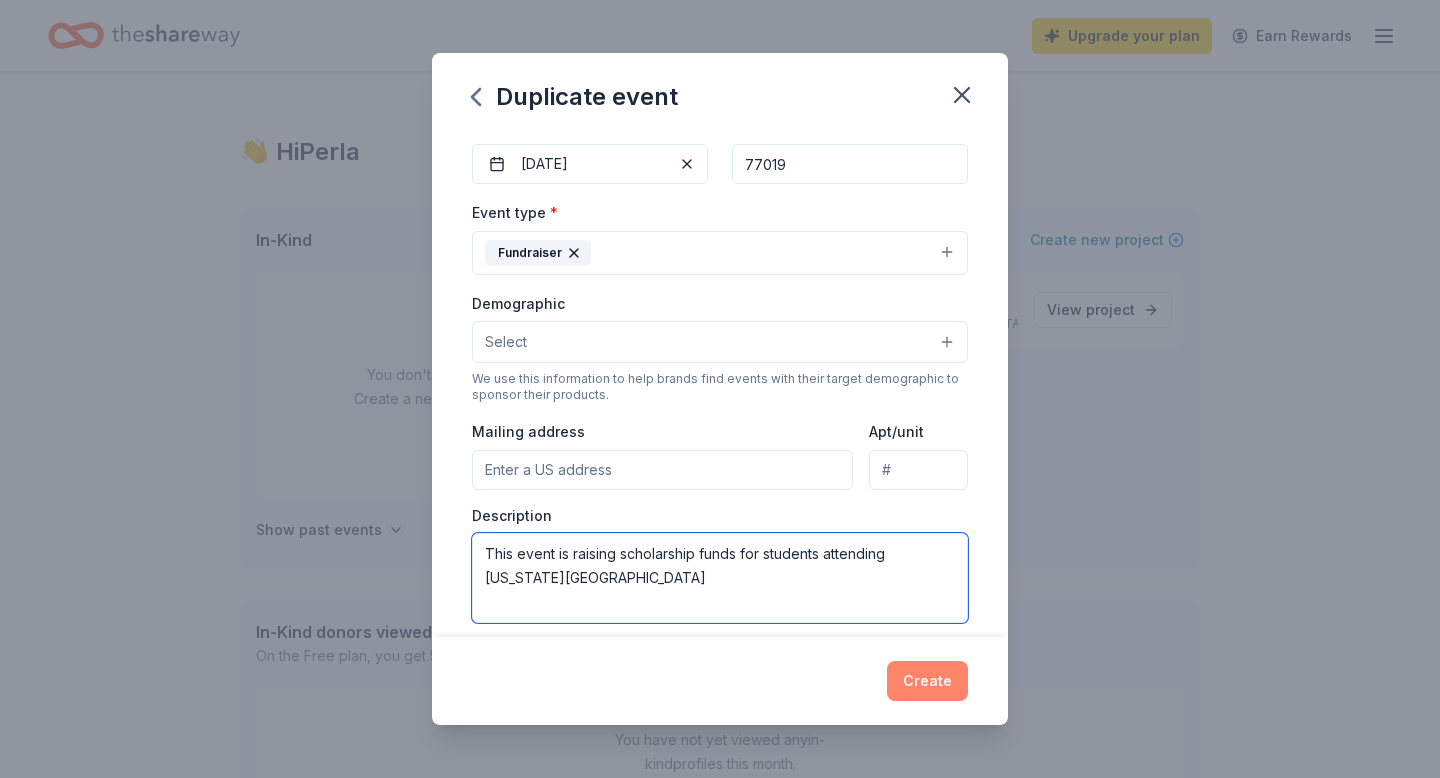 type on "This event is raising scholarship funds for students attending [US_STATE][GEOGRAPHIC_DATA]" 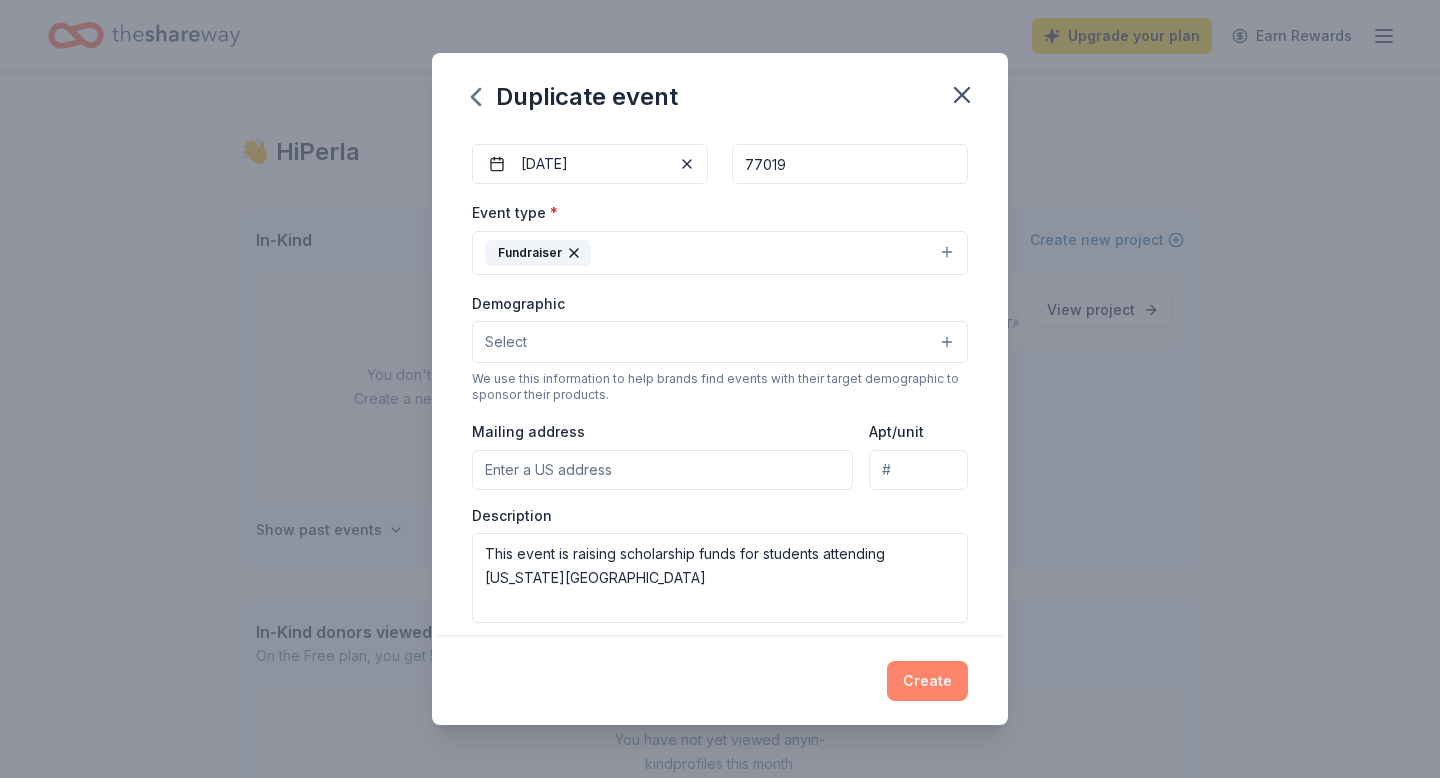 click on "Create" at bounding box center [927, 681] 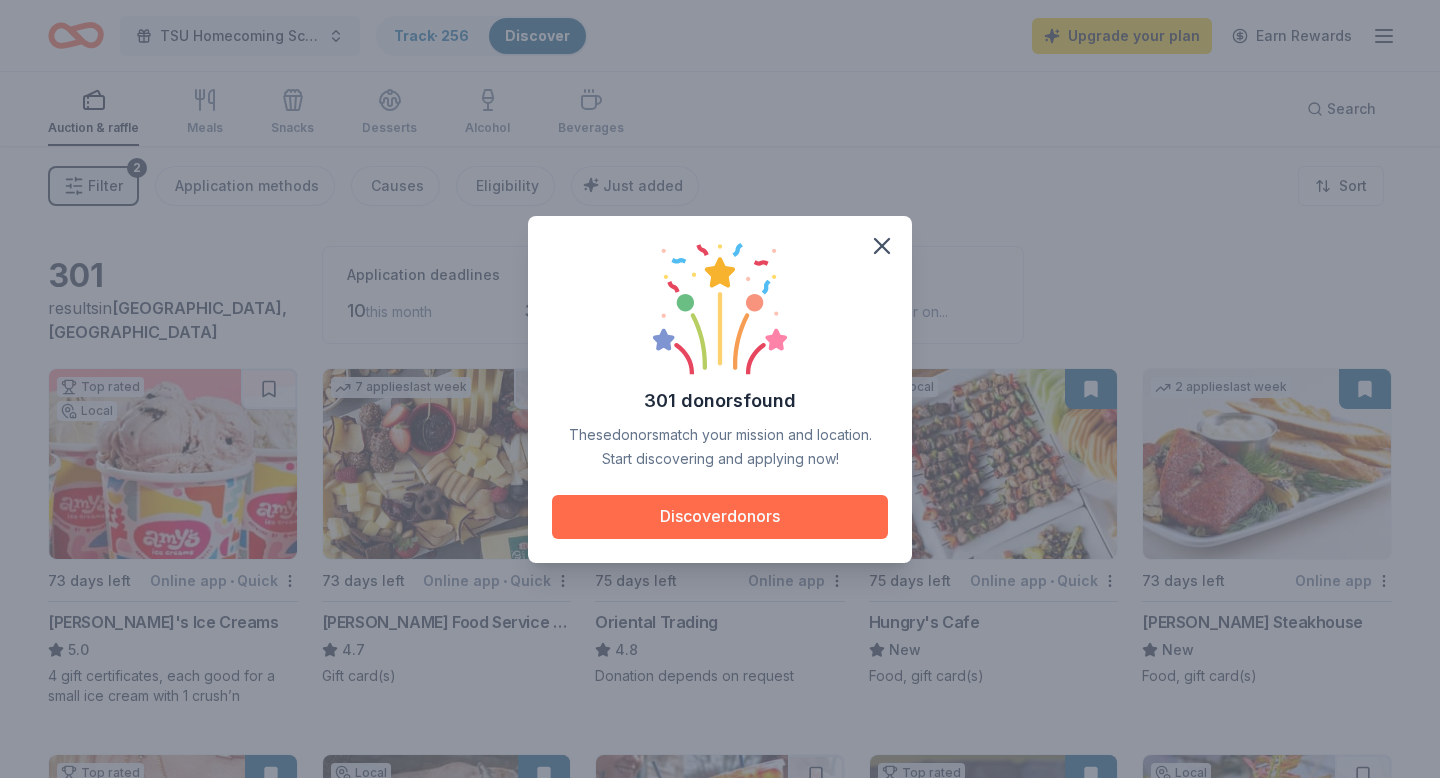 click on "Discover  donors" at bounding box center [720, 517] 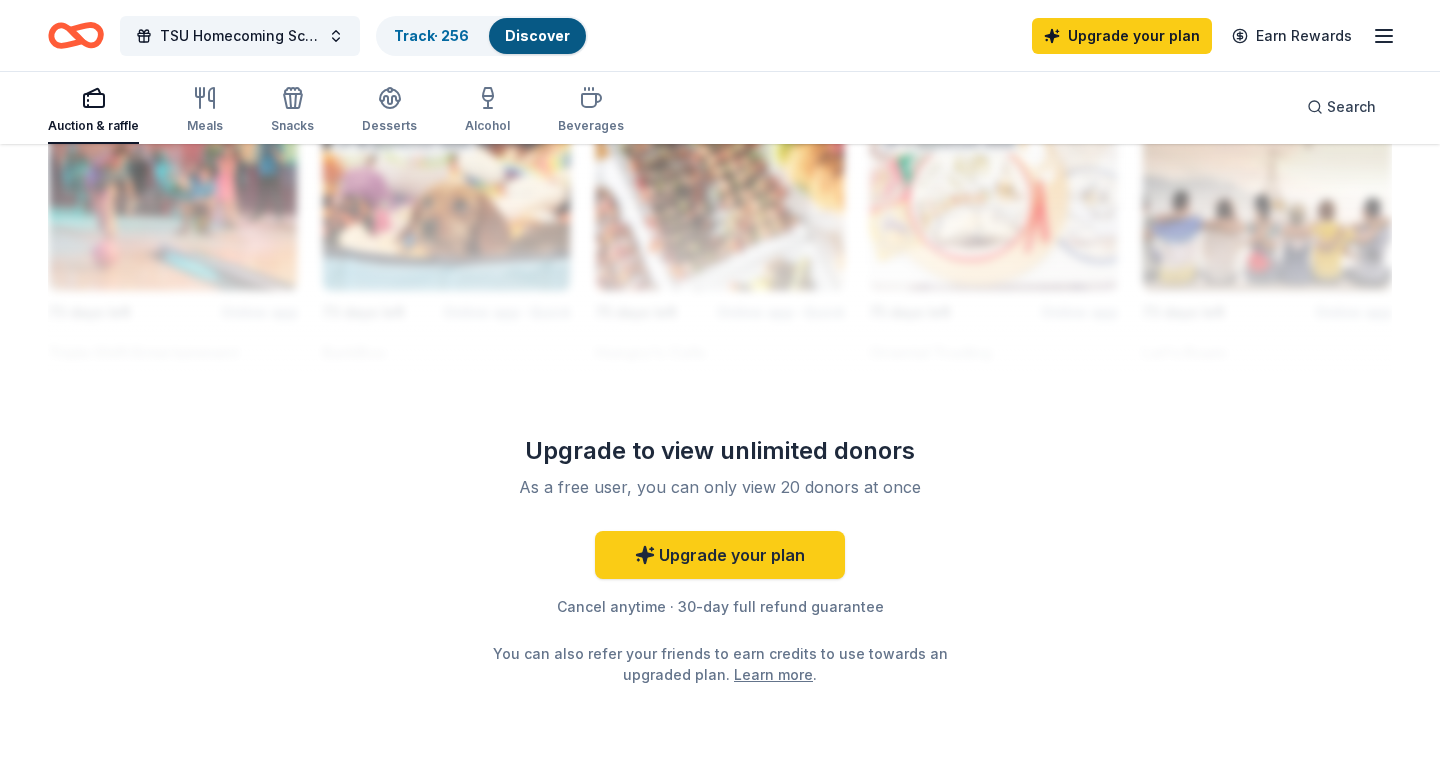 scroll, scrollTop: 1936, scrollLeft: 0, axis: vertical 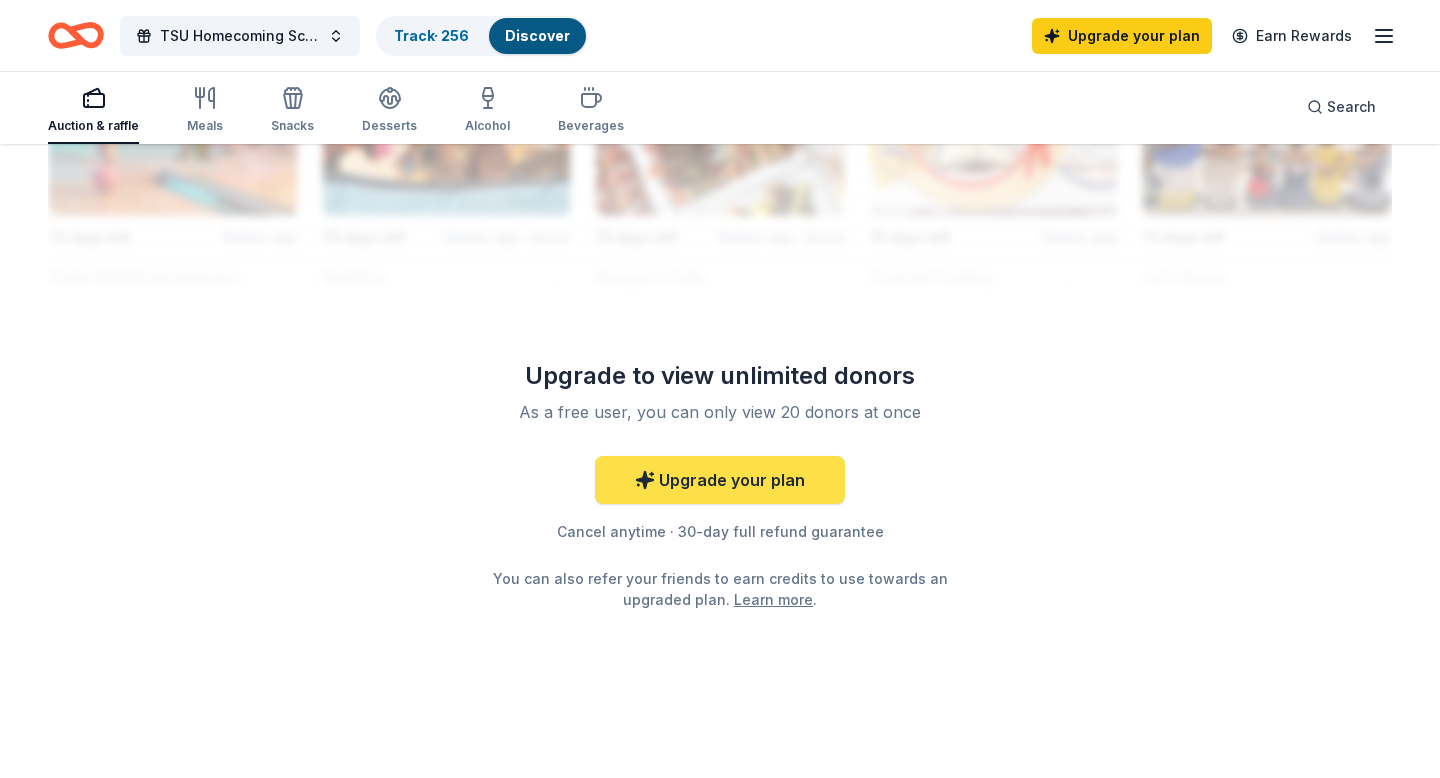 click on "Upgrade your plan" at bounding box center [720, 480] 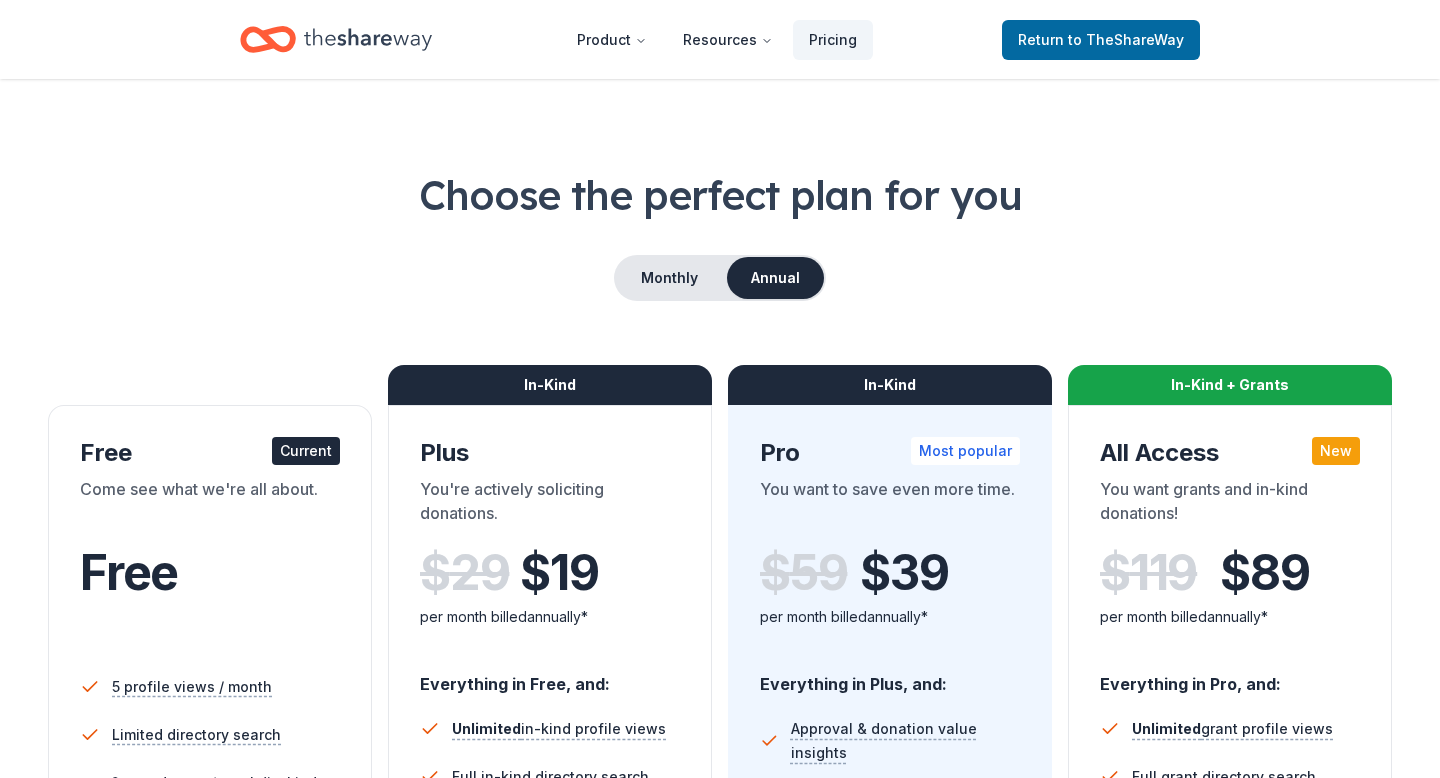 scroll, scrollTop: 0, scrollLeft: 0, axis: both 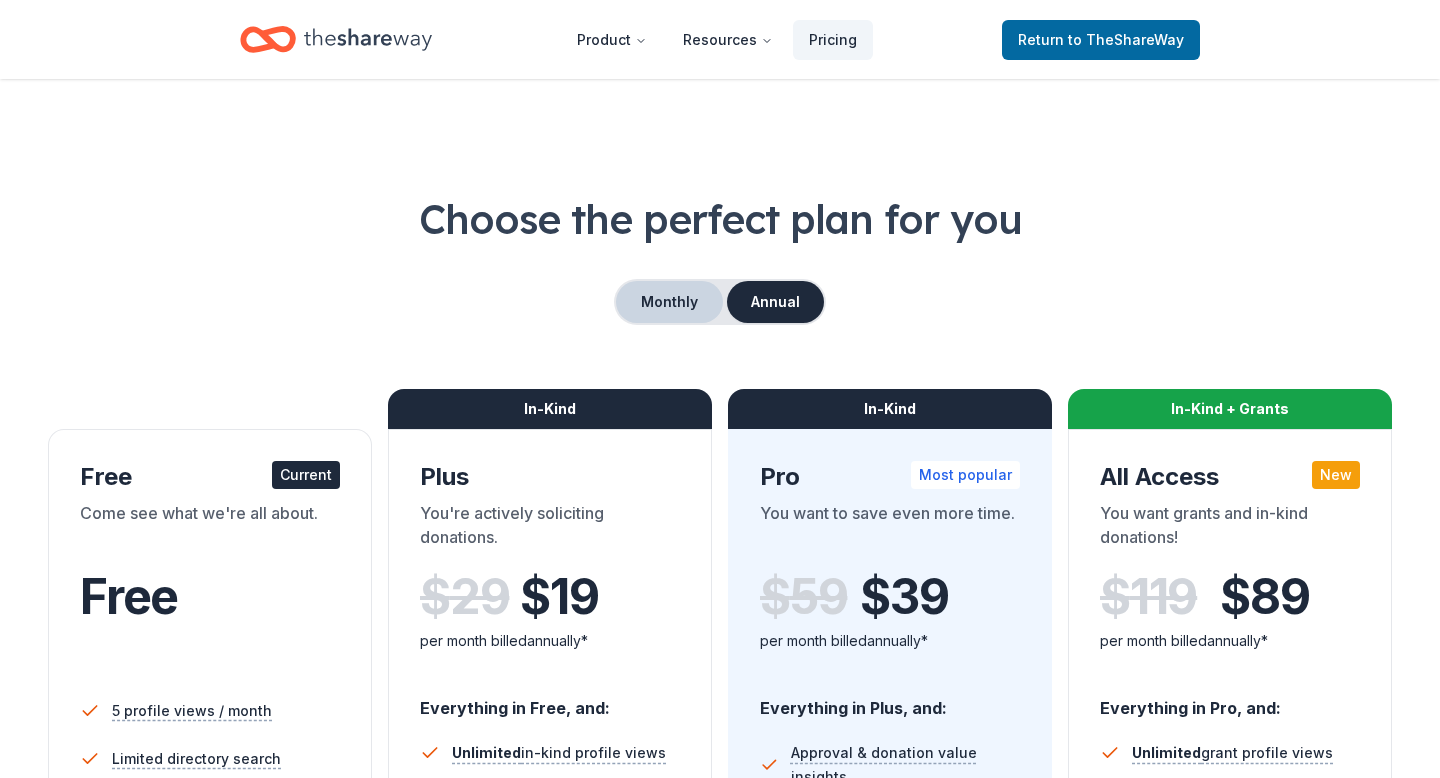 click on "Monthly" at bounding box center [669, 302] 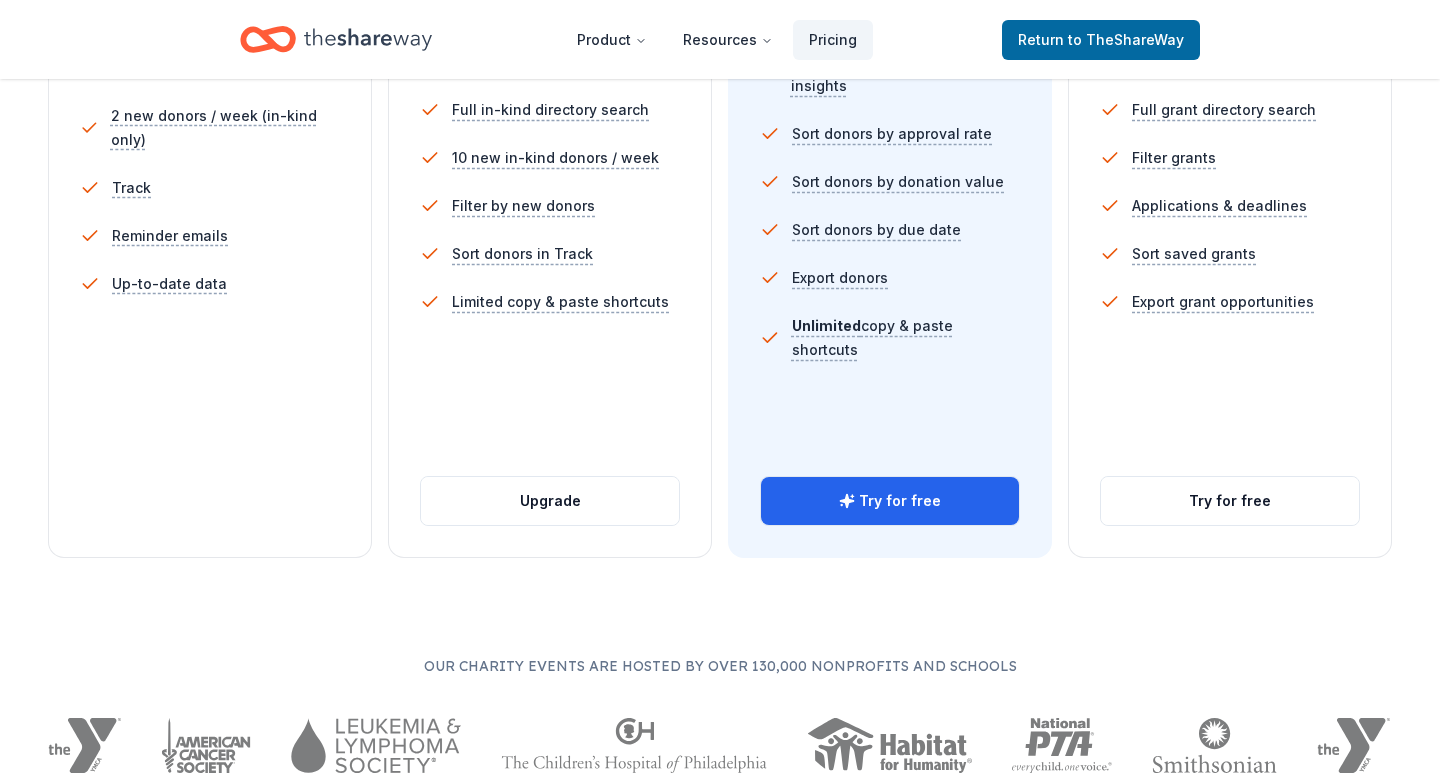 scroll, scrollTop: 842, scrollLeft: 0, axis: vertical 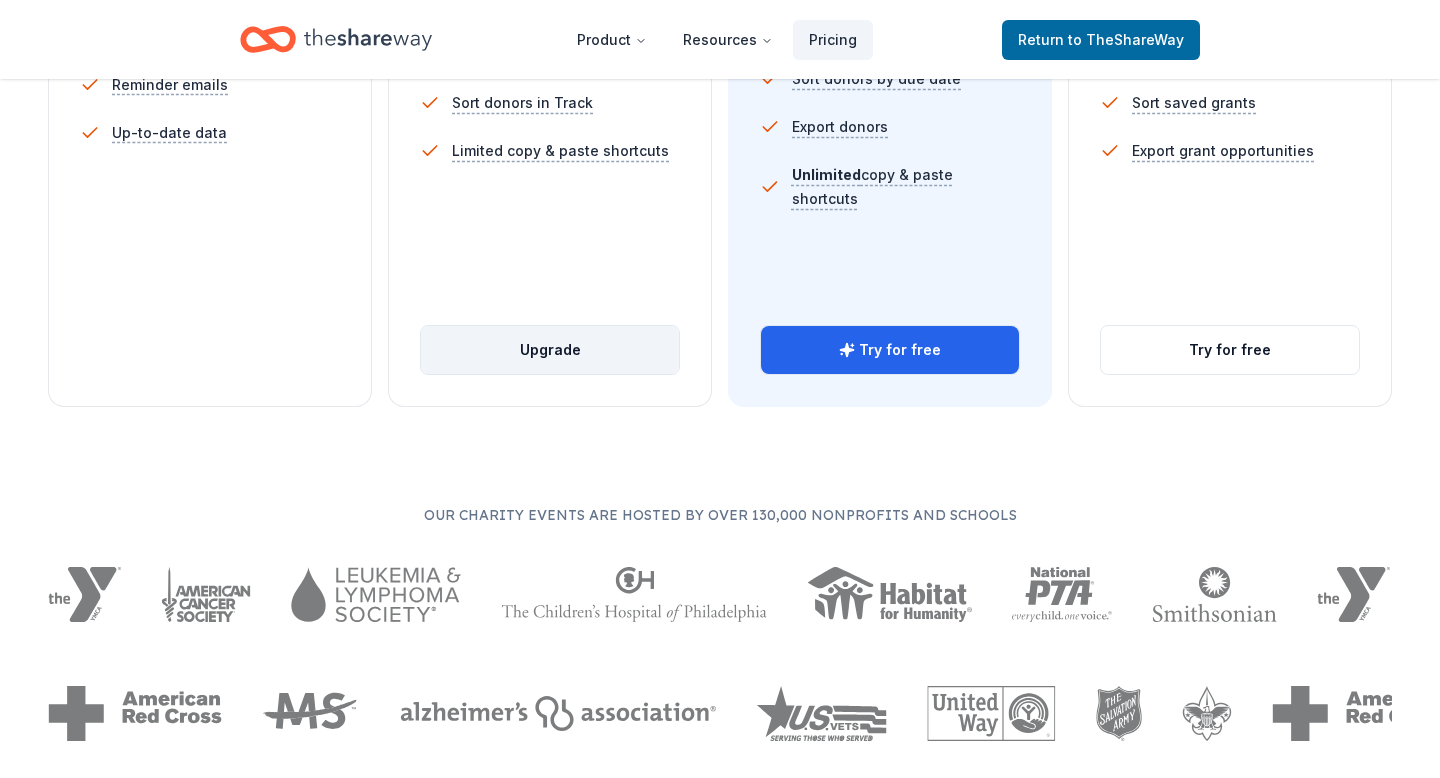 click on "Upgrade" at bounding box center (550, 350) 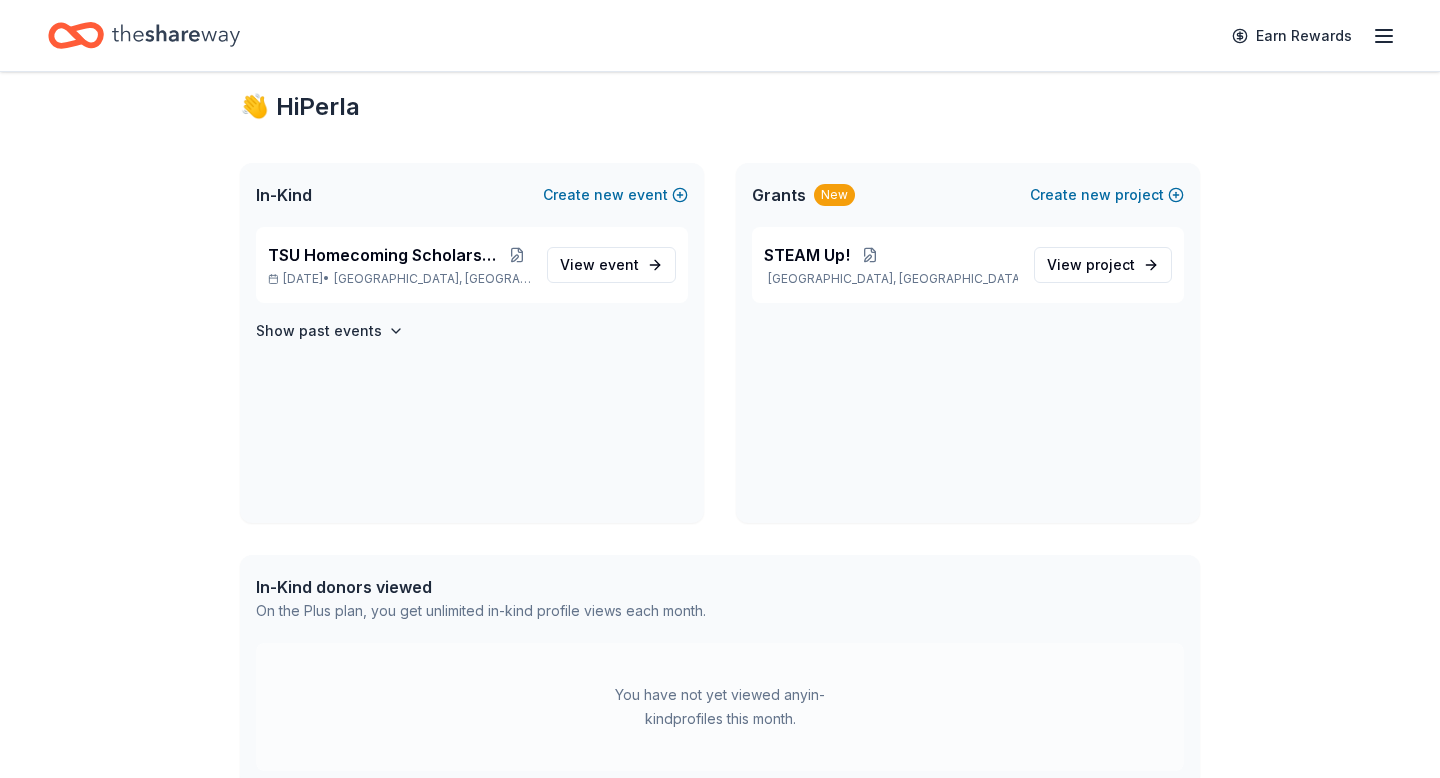 scroll, scrollTop: 325, scrollLeft: 0, axis: vertical 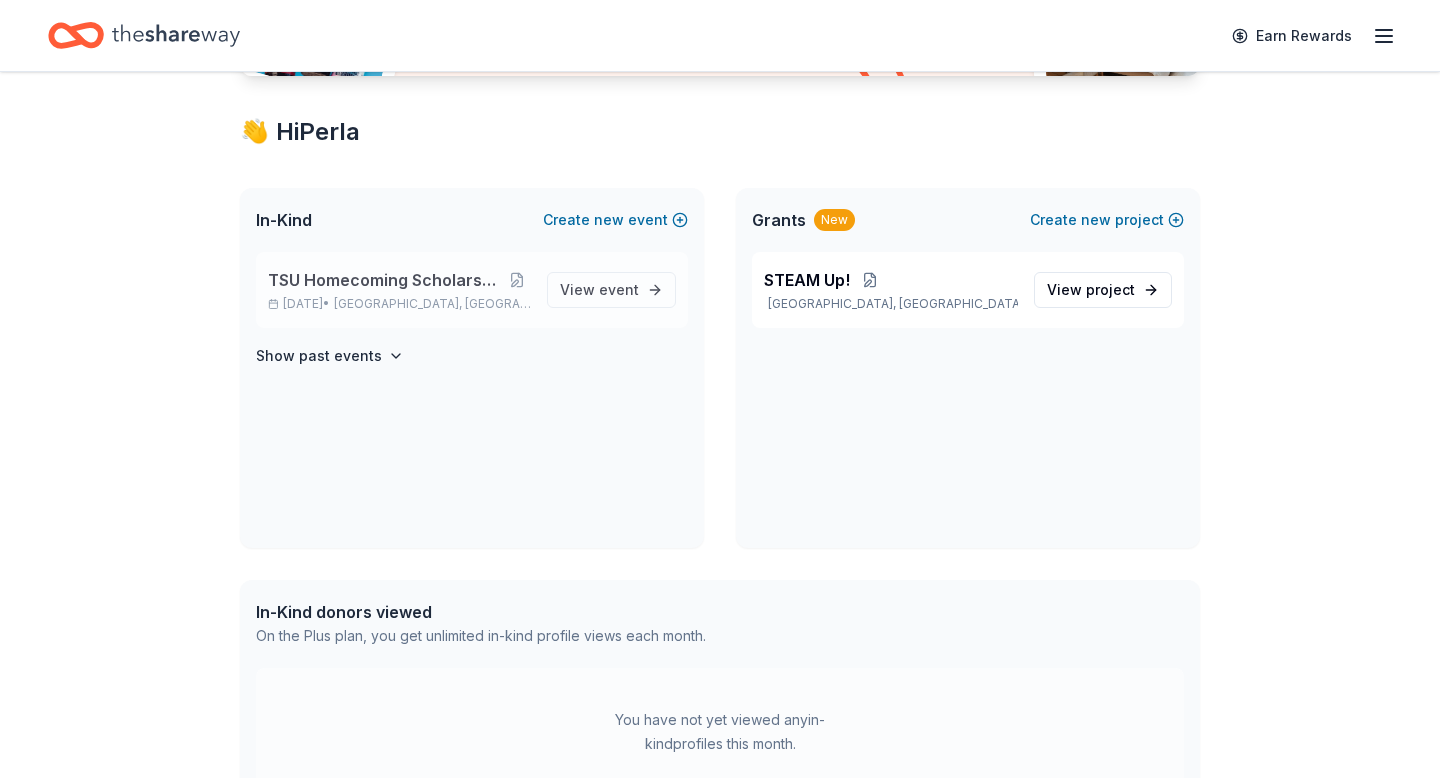 click on "TSU Homecoming Scholarship Fundraiser" at bounding box center (385, 280) 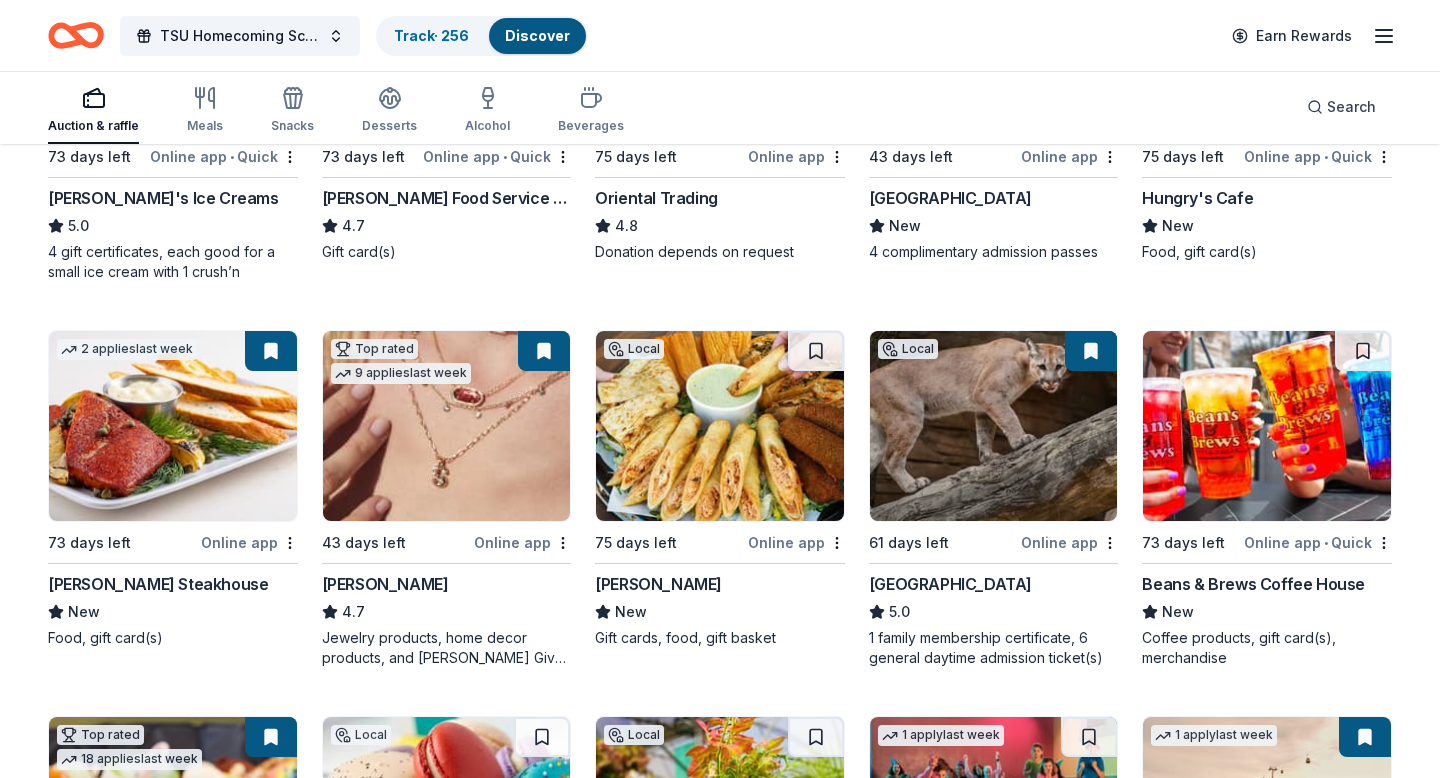 scroll, scrollTop: 0, scrollLeft: 0, axis: both 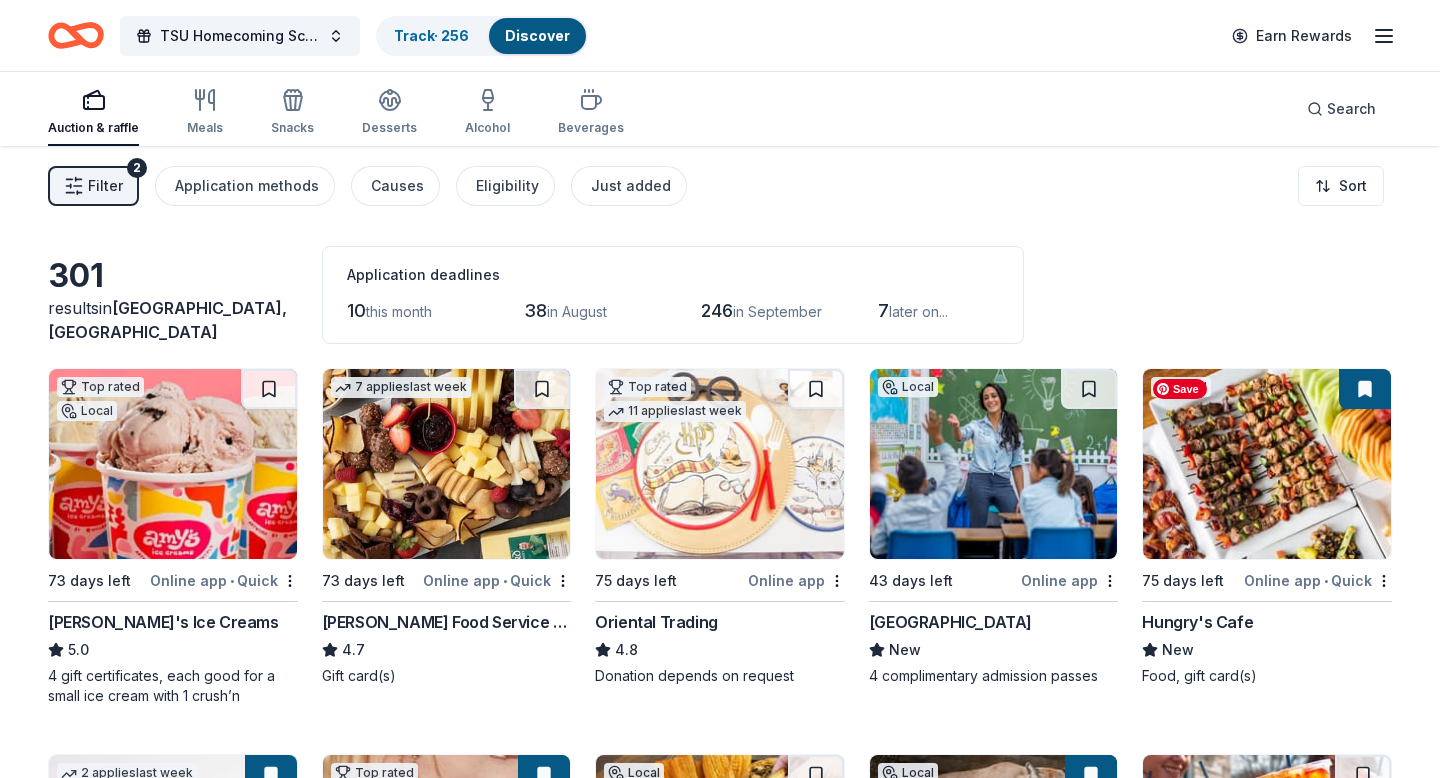 click on "Save" at bounding box center [1180, 389] 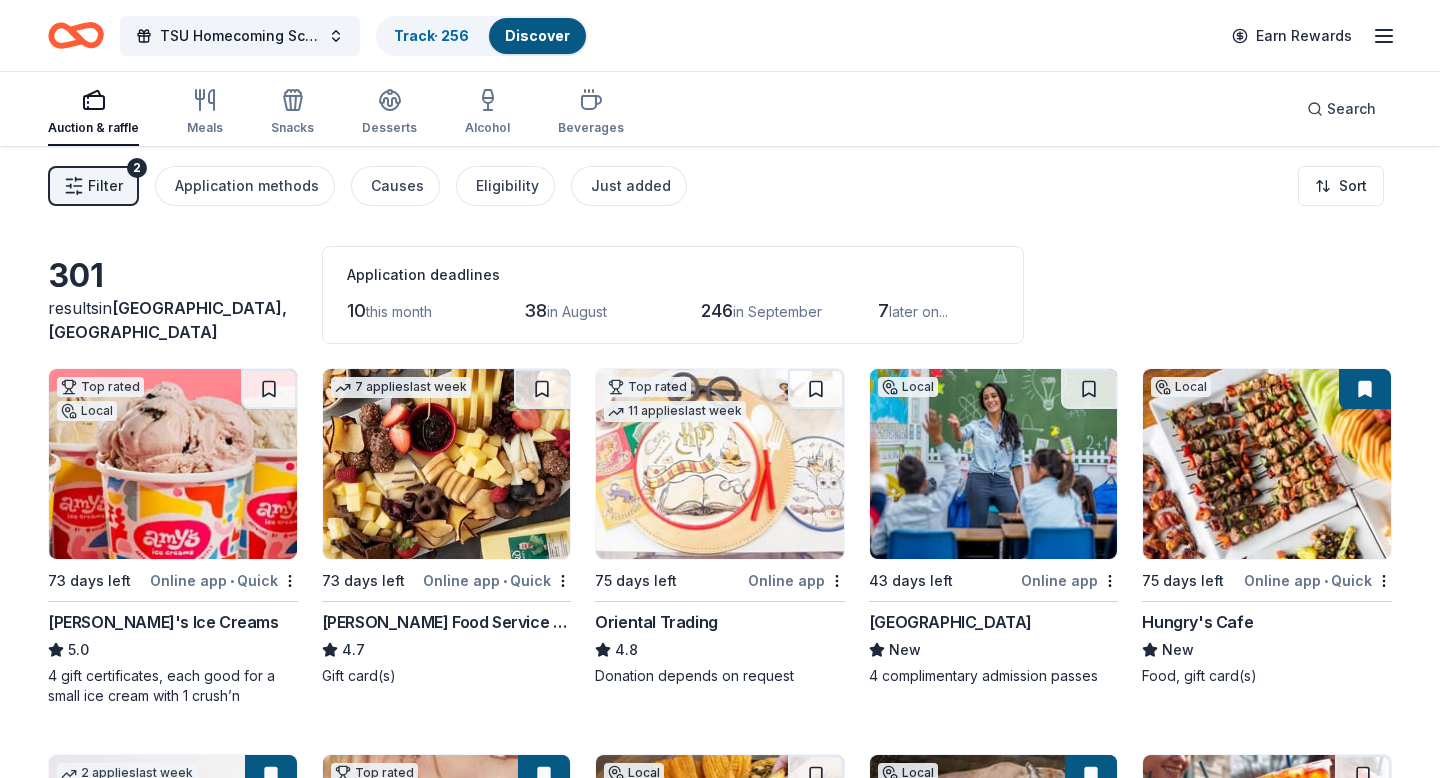 click on "TSU Homecoming Scholarship Fundraiser Track  · 256 Discover Earn Rewards" at bounding box center [720, 35] 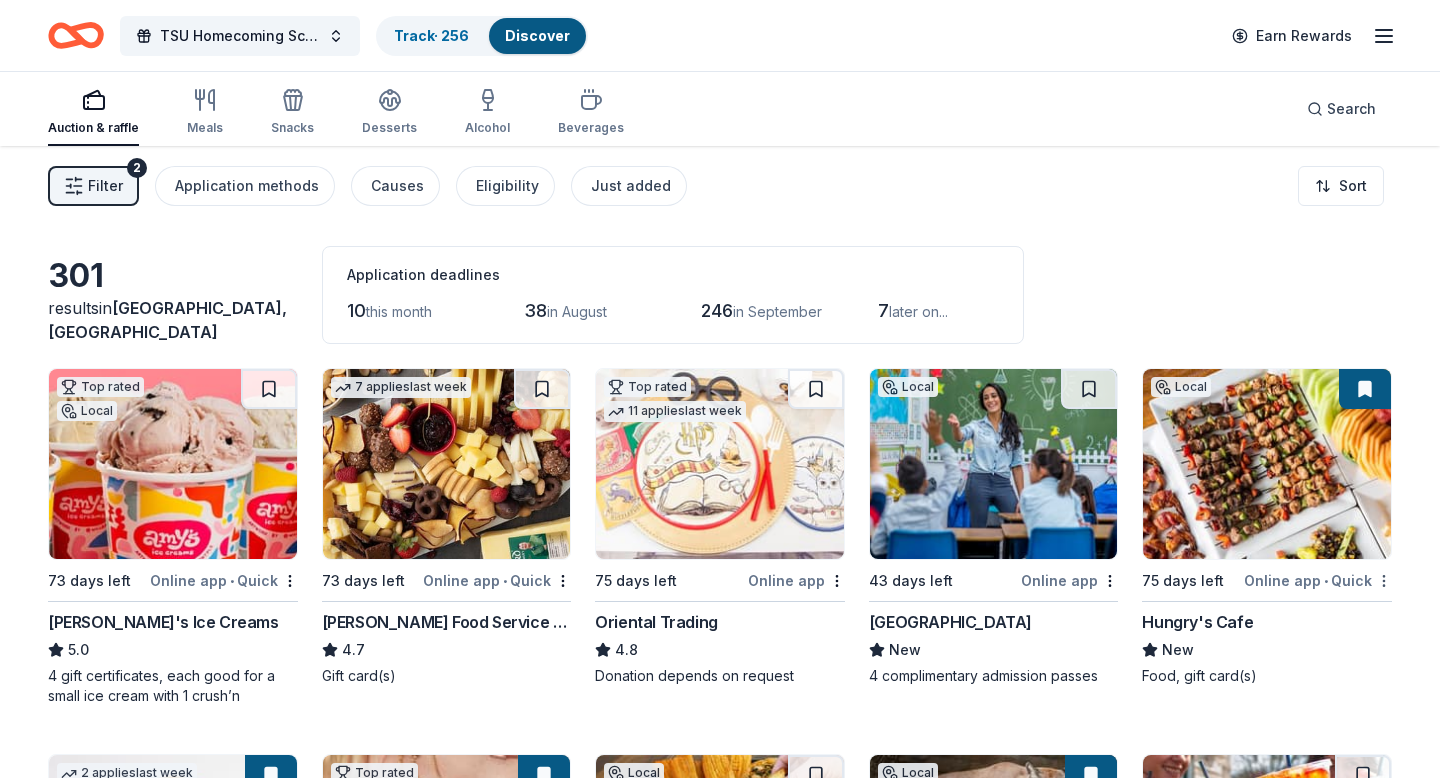 click on "TSU Homecoming Scholarship Fundraiser Track  · 256 Discover Earn Rewards Auction & raffle Meals Snacks Desserts Alcohol Beverages Search Filter 2 Application methods Causes Eligibility Just added Sort 301 results  in  Houston, TX Application deadlines 10  this month 38  in August 246  in September 7  later on... Top rated Local 73 days left Online app • Quick Amy's Ice Creams 5.0  4 gift certificates, each good for a small ice cream with 1 crush’n 7   applies  last week 73 days left Online app • Quick Gordon Food Service Store 4.7 Gift card(s) Top rated 11   applies  last week 75 days left Online app Oriental Trading 4.8 Donation depends on request Local 43 days left Online app Children’s Museum Houston New 4 complimentary admission passes Local 75 days left Online app • Quick Hungry's Cafe New Food, gift card(s) 2   applies  last week 73 days left Online app Perry's Steakhouse New Food, gift card(s) Top rated 9   applies  last week 43 days left Online app Kendra Scott 4.7 Local 75 days left New 18" at bounding box center (720, 389) 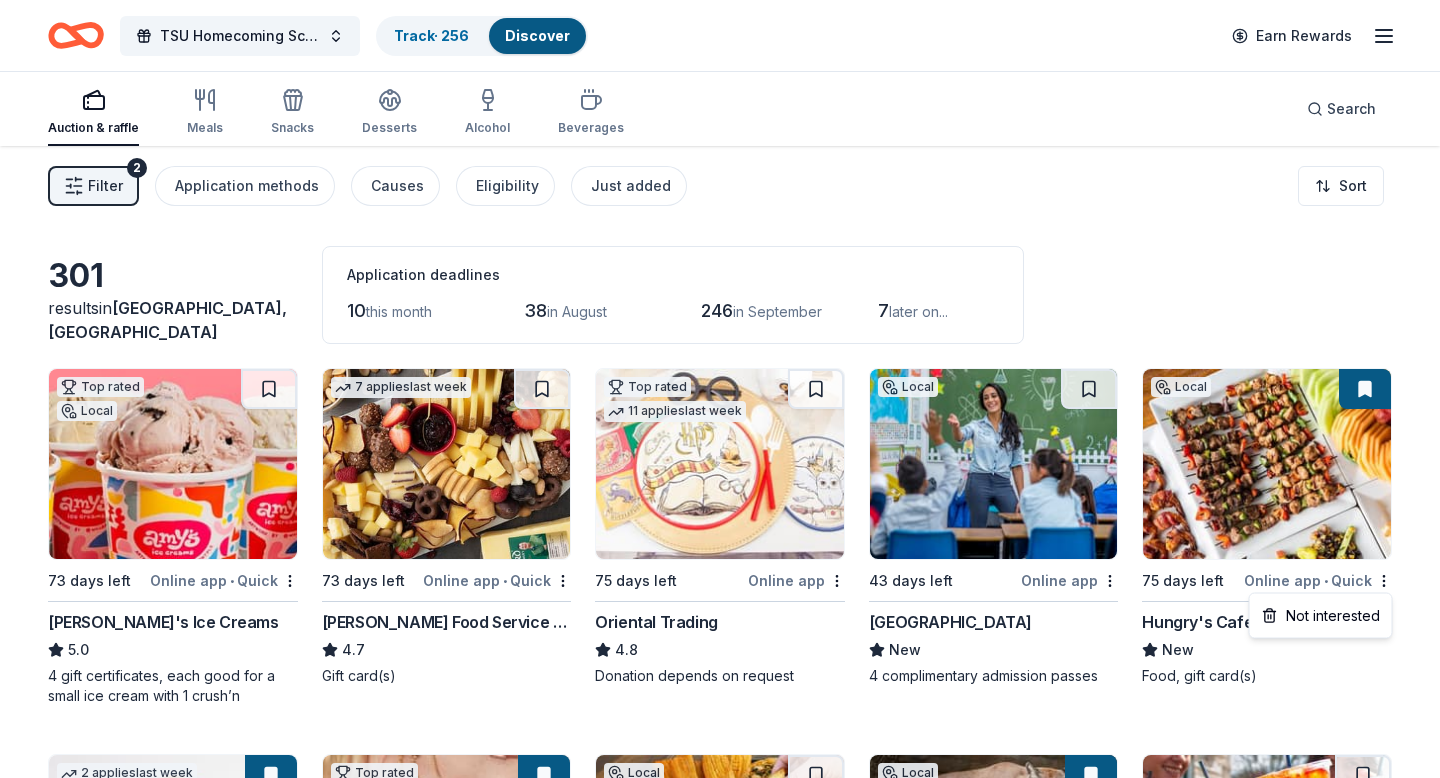 click on "TSU Homecoming Scholarship Fundraiser Track  · 256 Discover Earn Rewards Auction & raffle Meals Snacks Desserts Alcohol Beverages Search Filter 2 Application methods Causes Eligibility Just added Sort 301 results  in  Houston, TX Application deadlines 10  this month 38  in August 246  in September 7  later on... Top rated Local 73 days left Online app • Quick Amy's Ice Creams 5.0  4 gift certificates, each good for a small ice cream with 1 crush’n 7   applies  last week 73 days left Online app • Quick Gordon Food Service Store 4.7 Gift card(s) Top rated 11   applies  last week 75 days left Online app Oriental Trading 4.8 Donation depends on request Local 43 days left Online app Children’s Museum Houston New 4 complimentary admission passes Local 75 days left Online app • Quick Hungry's Cafe New Food, gift card(s) 2   applies  last week 73 days left Online app Perry's Steakhouse New Food, gift card(s) Top rated 9   applies  last week 43 days left Online app Kendra Scott 4.7 Local 75 days left New 18" at bounding box center [720, 389] 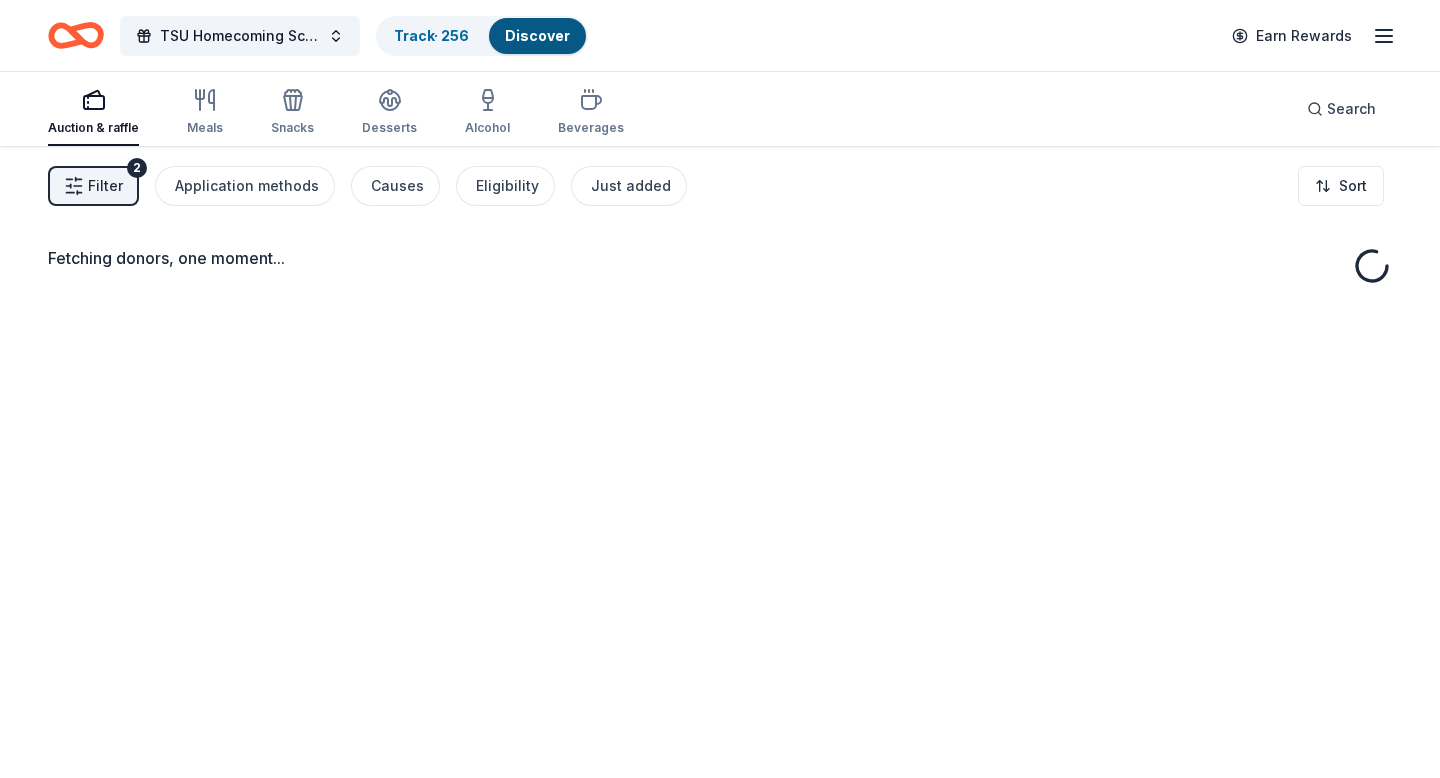 scroll, scrollTop: 0, scrollLeft: 0, axis: both 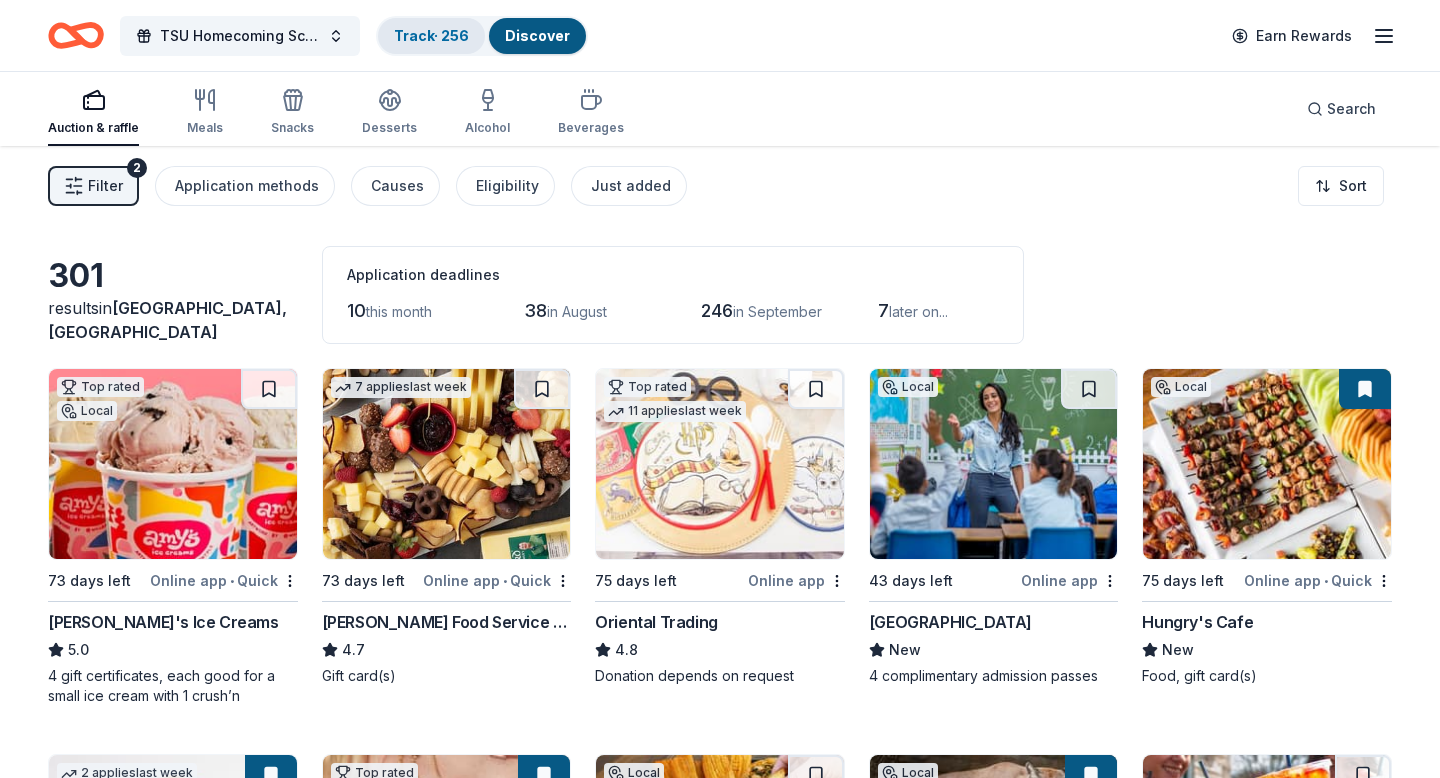 click on "Track  · 256" at bounding box center [431, 35] 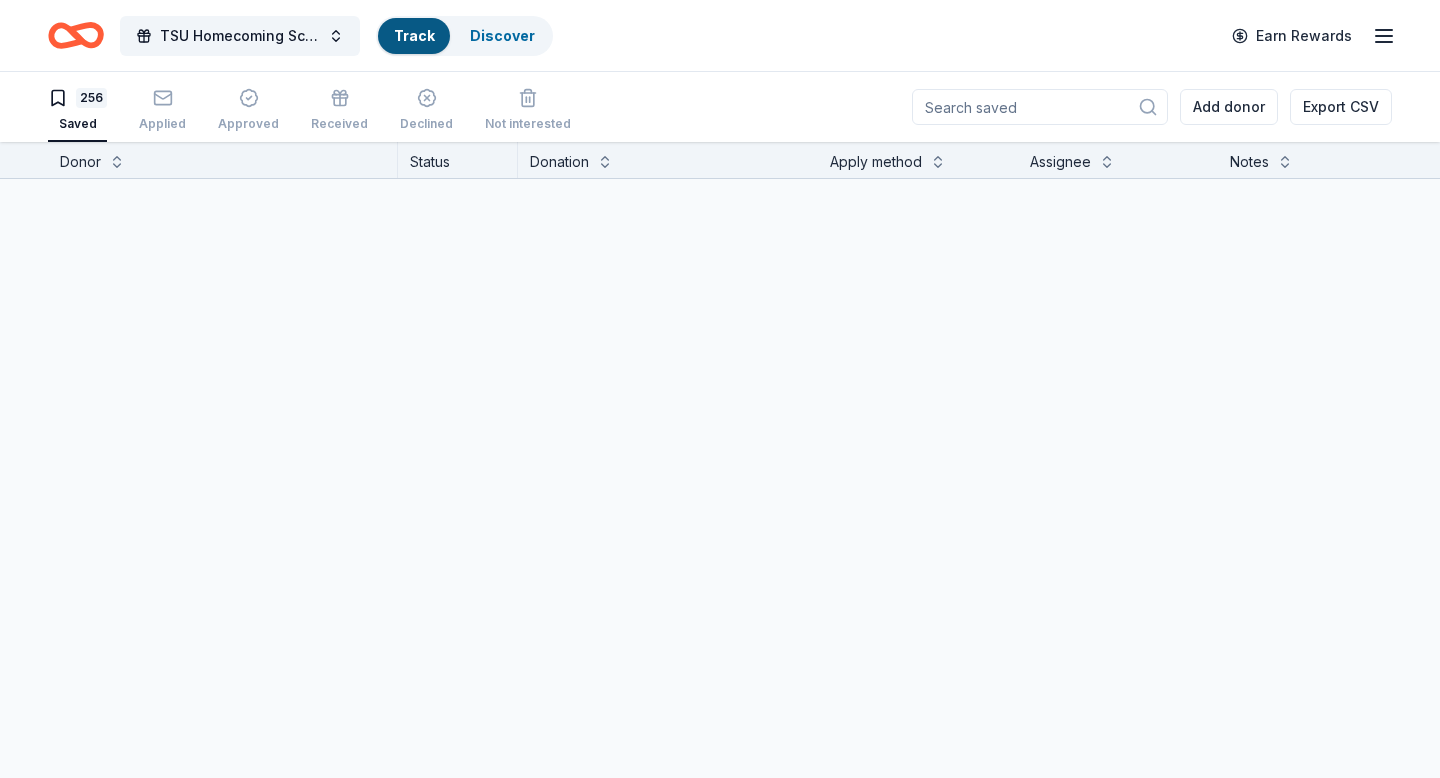 scroll, scrollTop: 1, scrollLeft: 0, axis: vertical 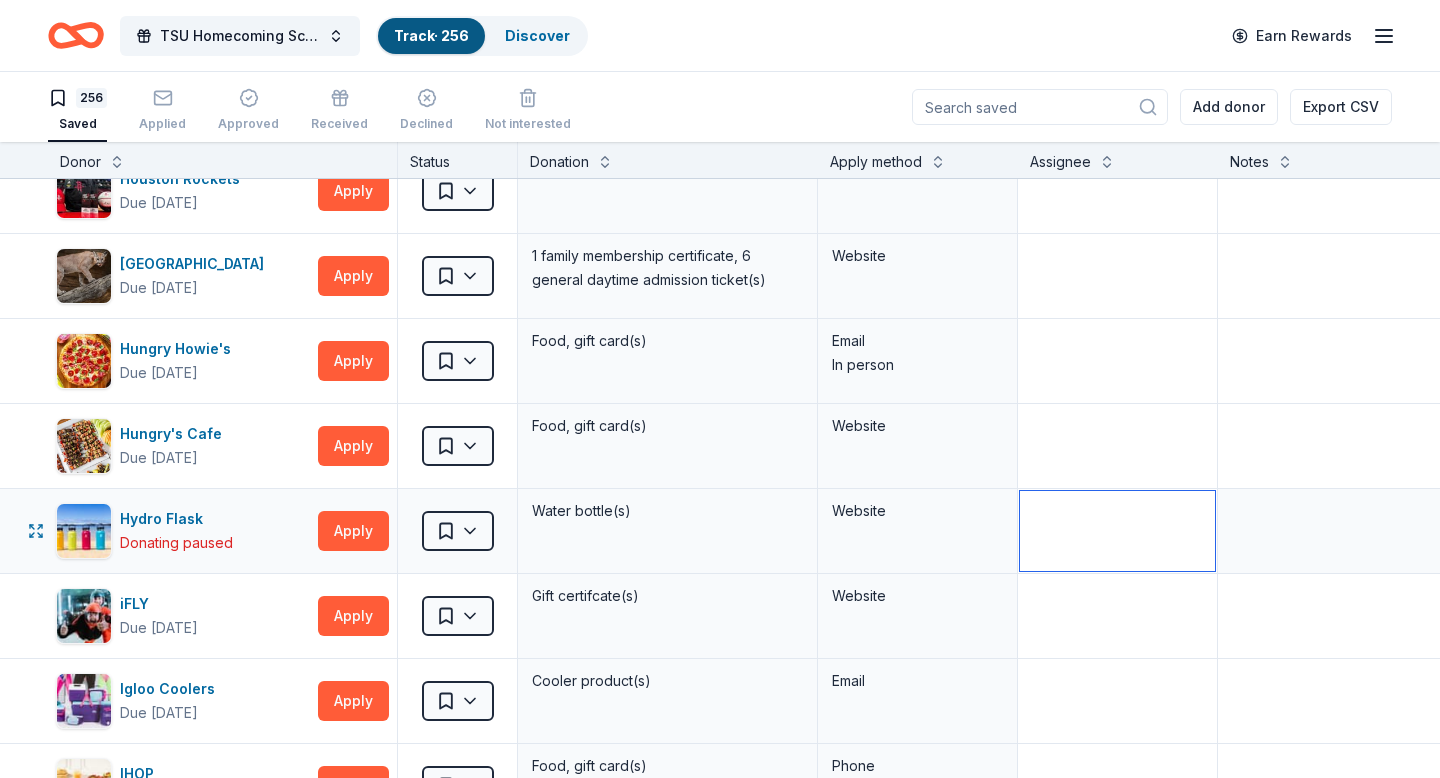 click at bounding box center (1117, 531) 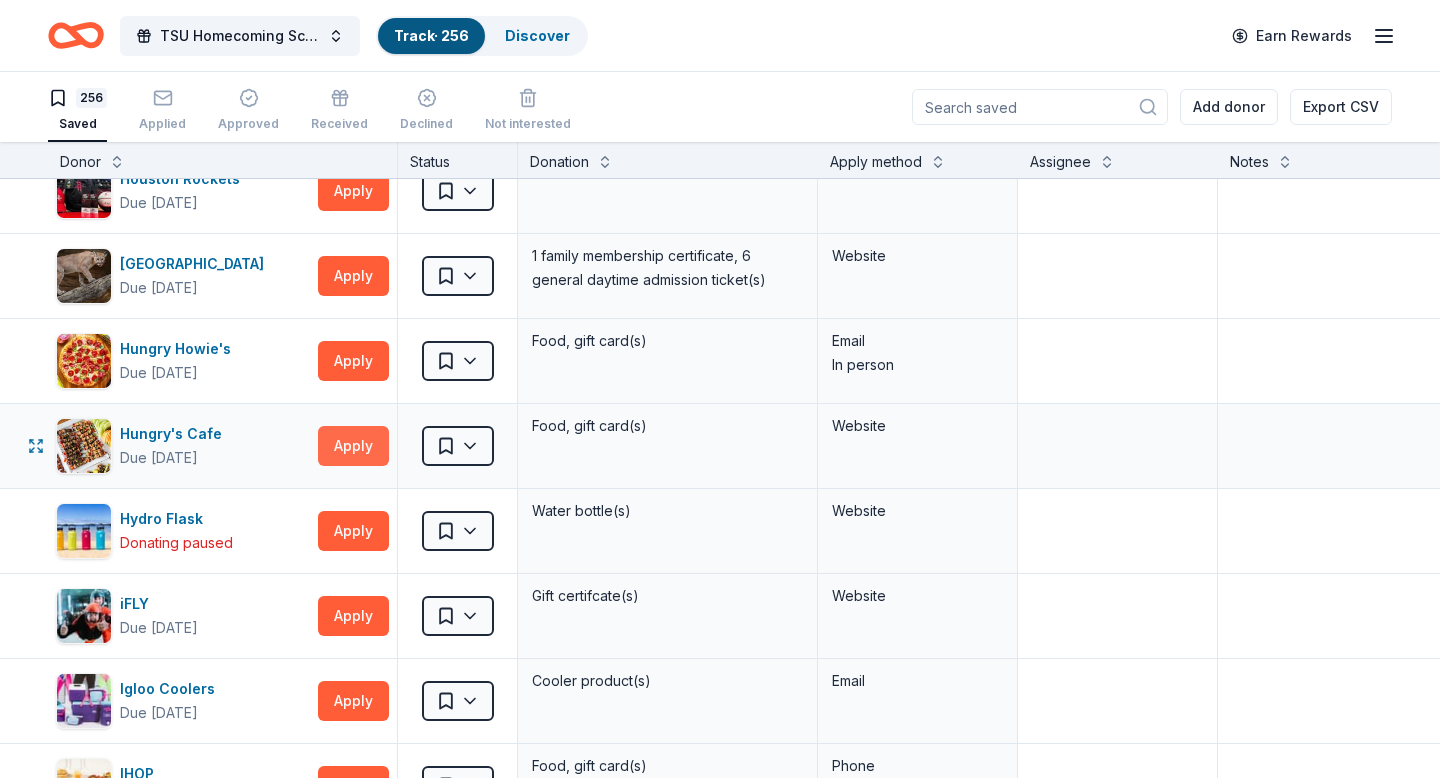 click on "Apply" at bounding box center (353, 446) 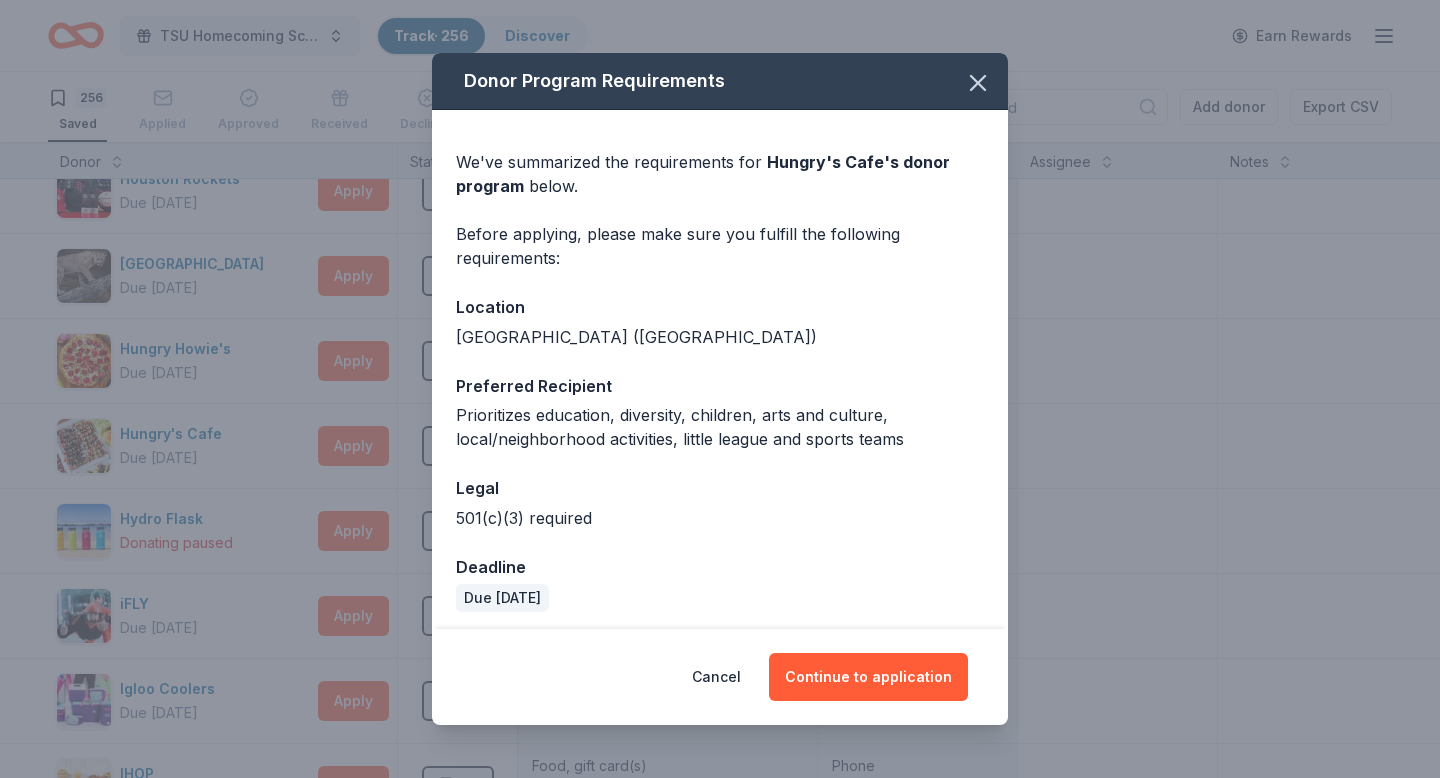 click on "Preferred Recipient" at bounding box center (720, 386) 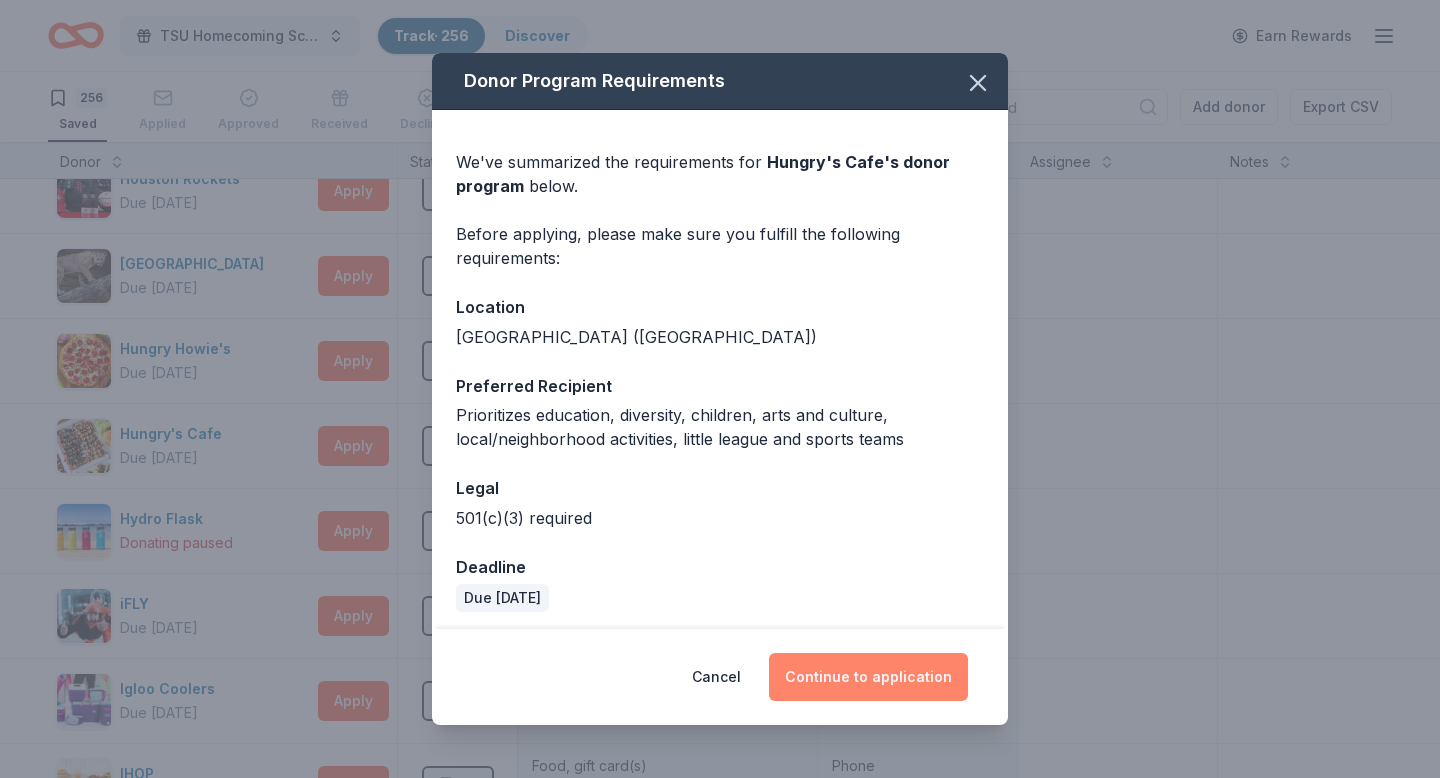 click on "Continue to application" at bounding box center (868, 677) 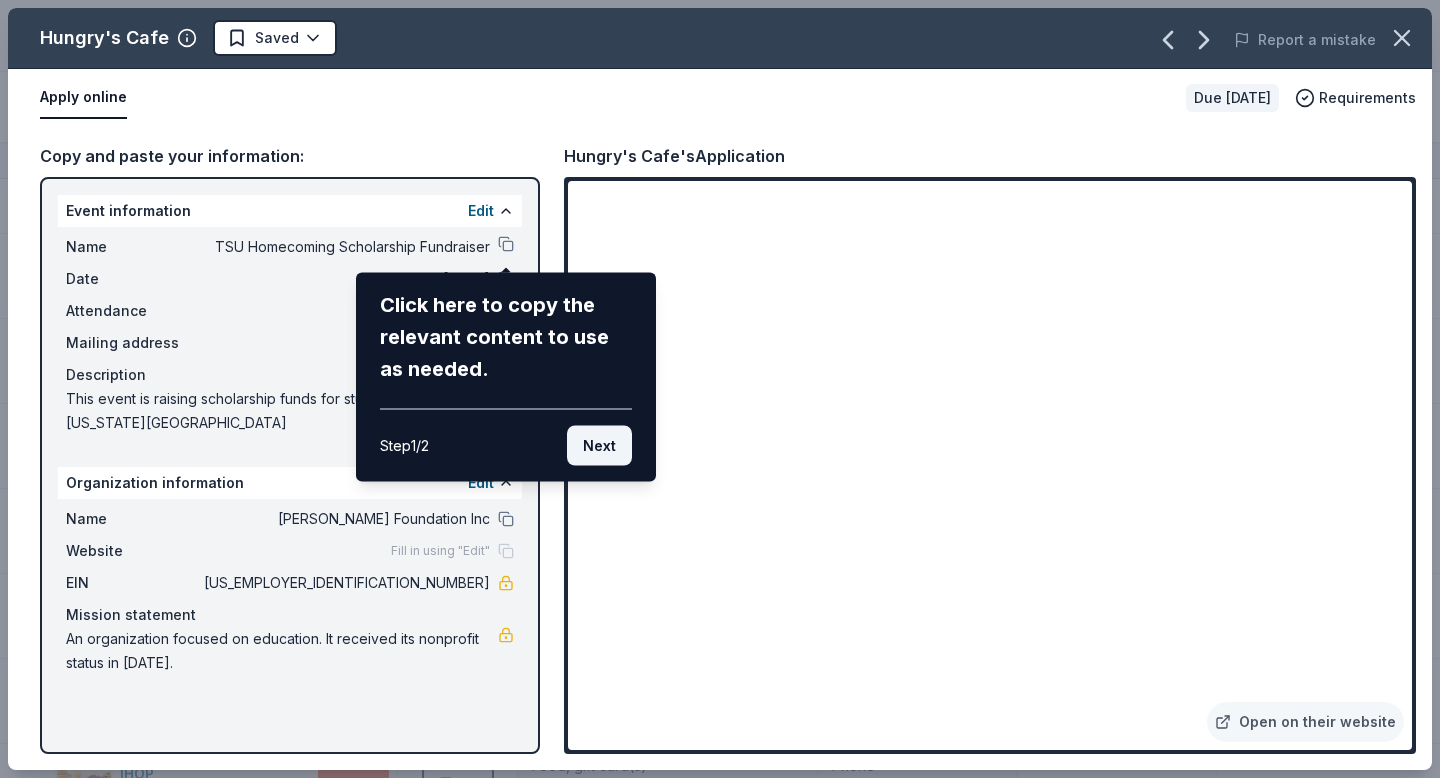 click on "Next" at bounding box center [599, 446] 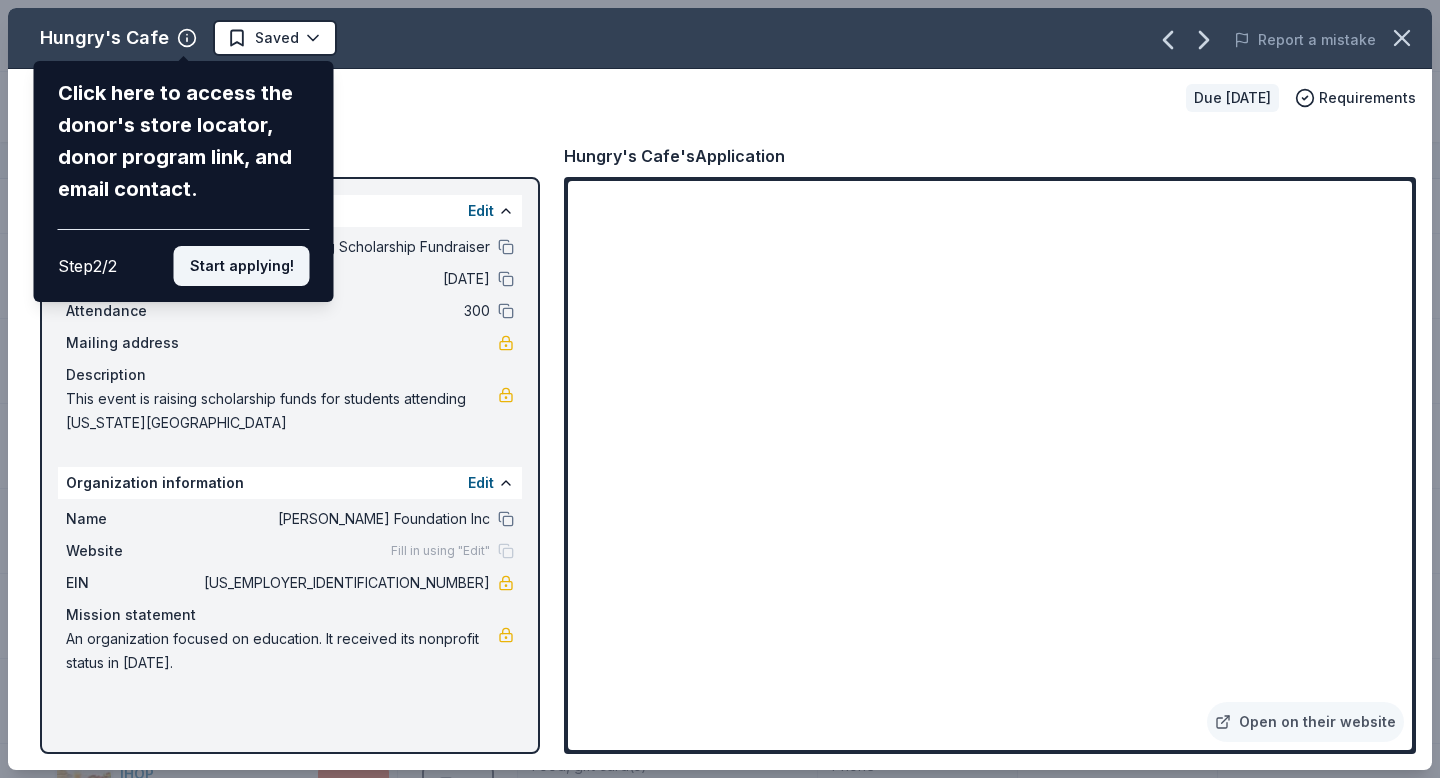 click on "Start applying!" at bounding box center [242, 266] 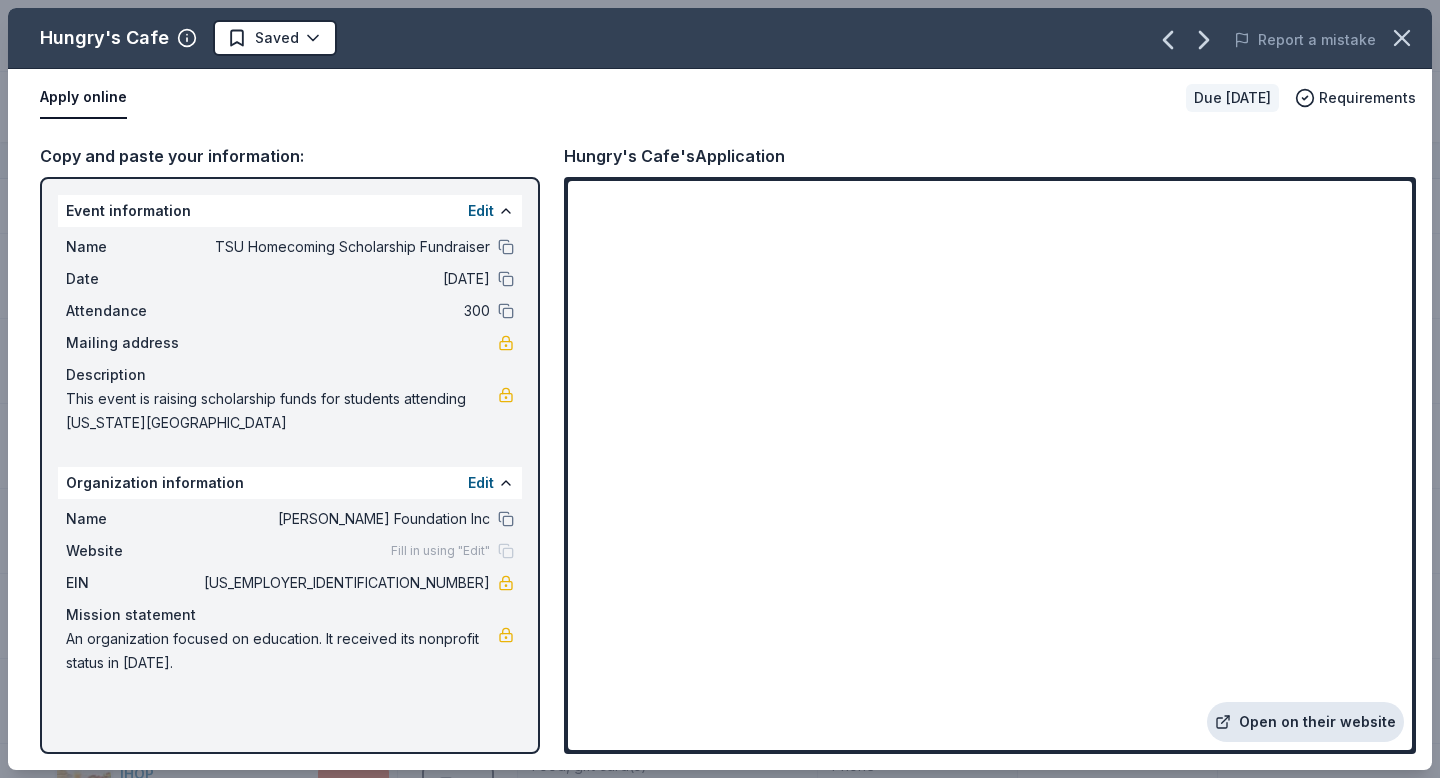 click on "Open on their website" at bounding box center (1305, 722) 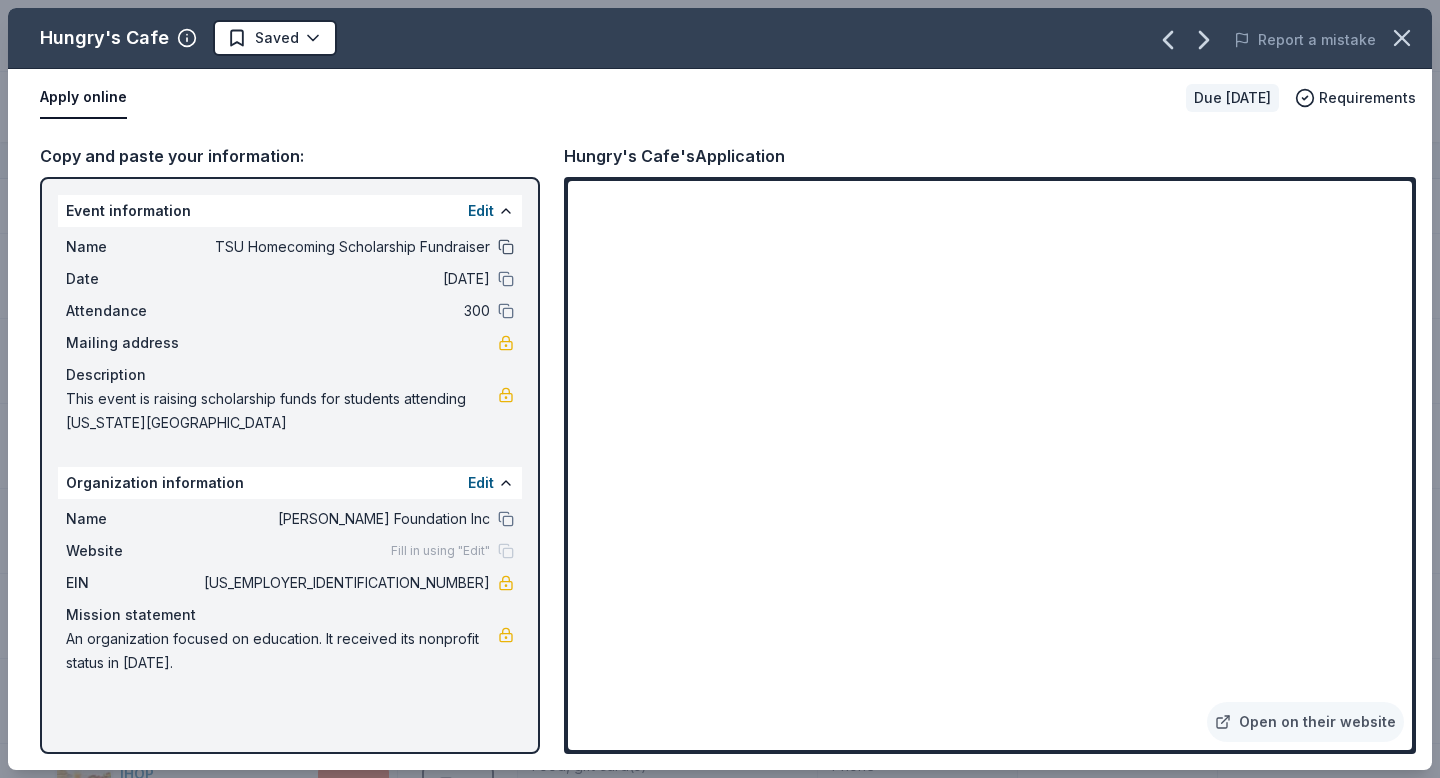 click at bounding box center (506, 247) 